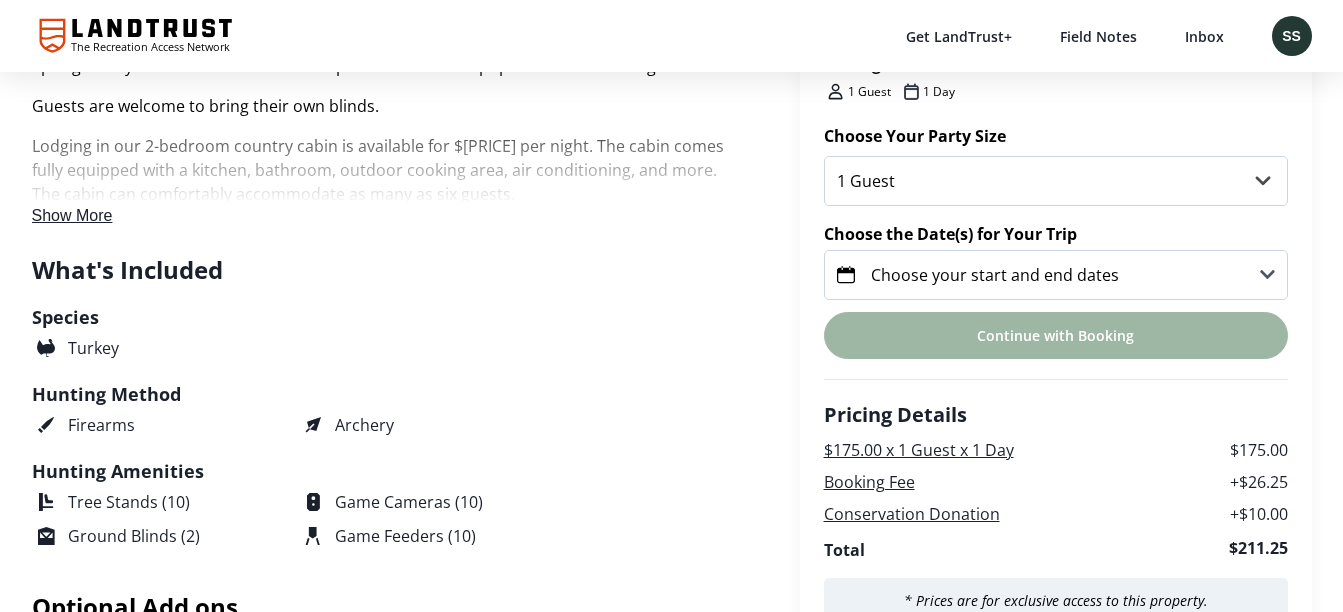 scroll, scrollTop: 564, scrollLeft: 0, axis: vertical 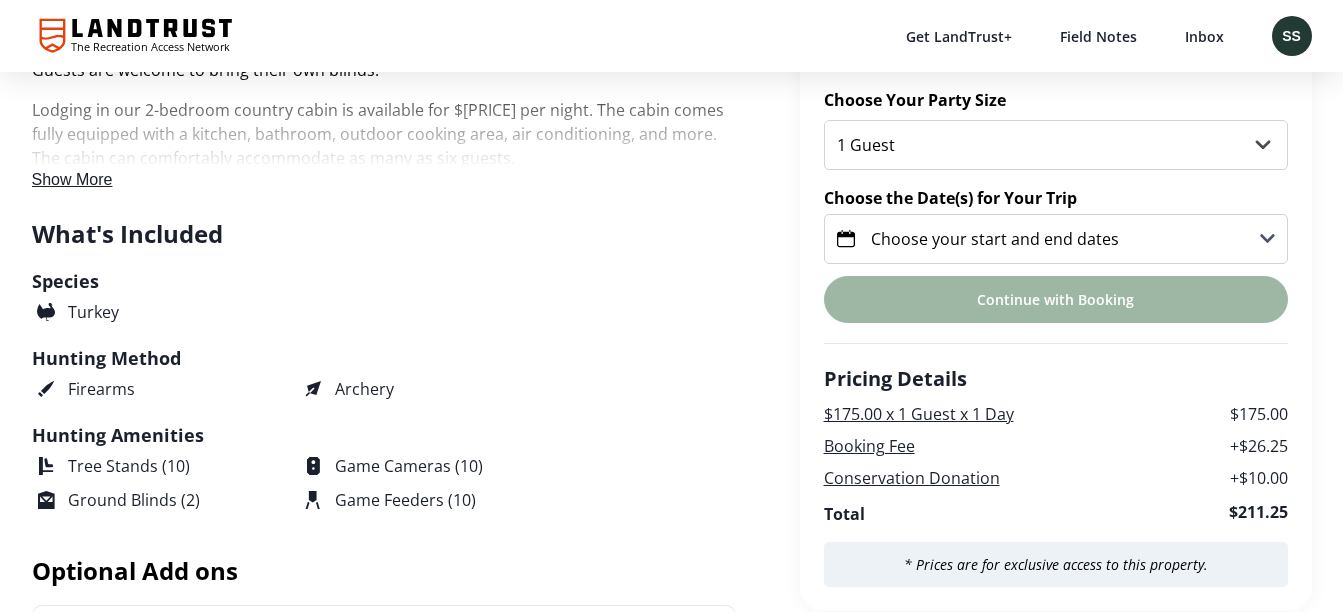 click 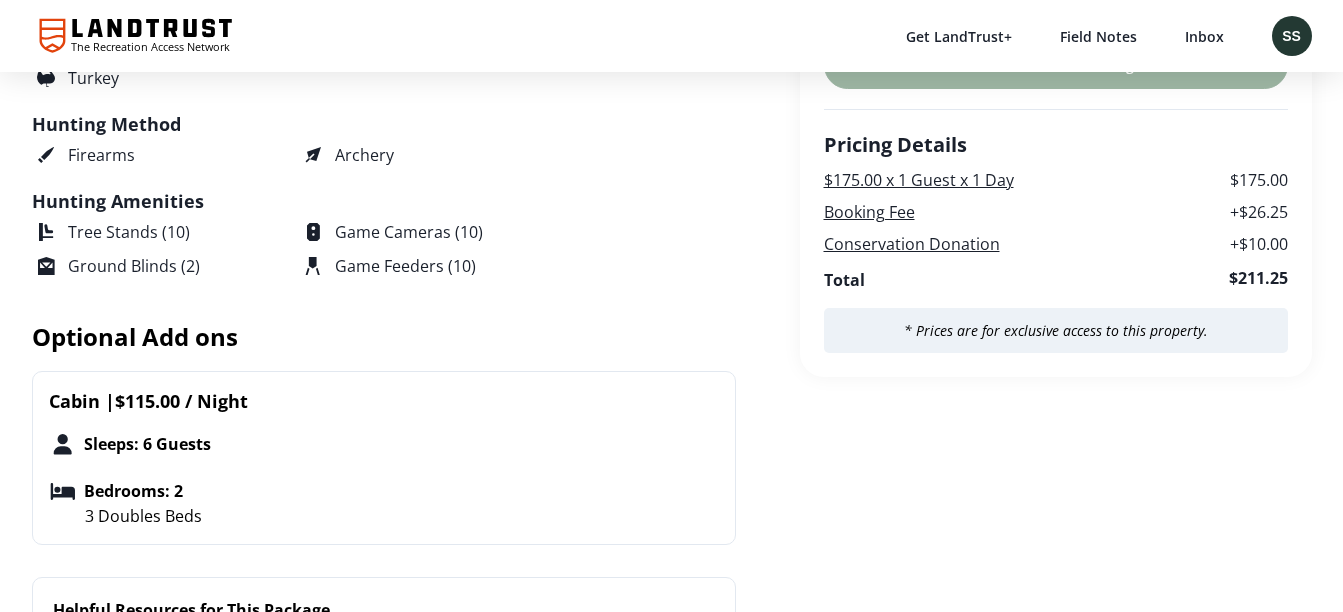 scroll, scrollTop: 845, scrollLeft: 0, axis: vertical 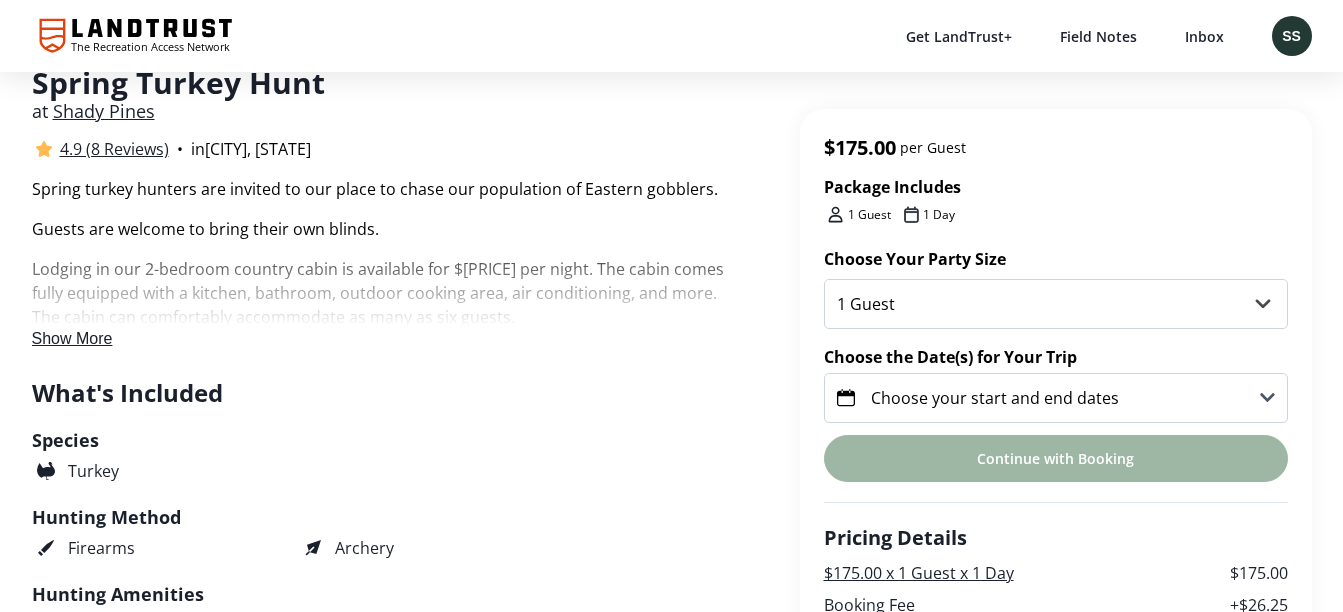 click 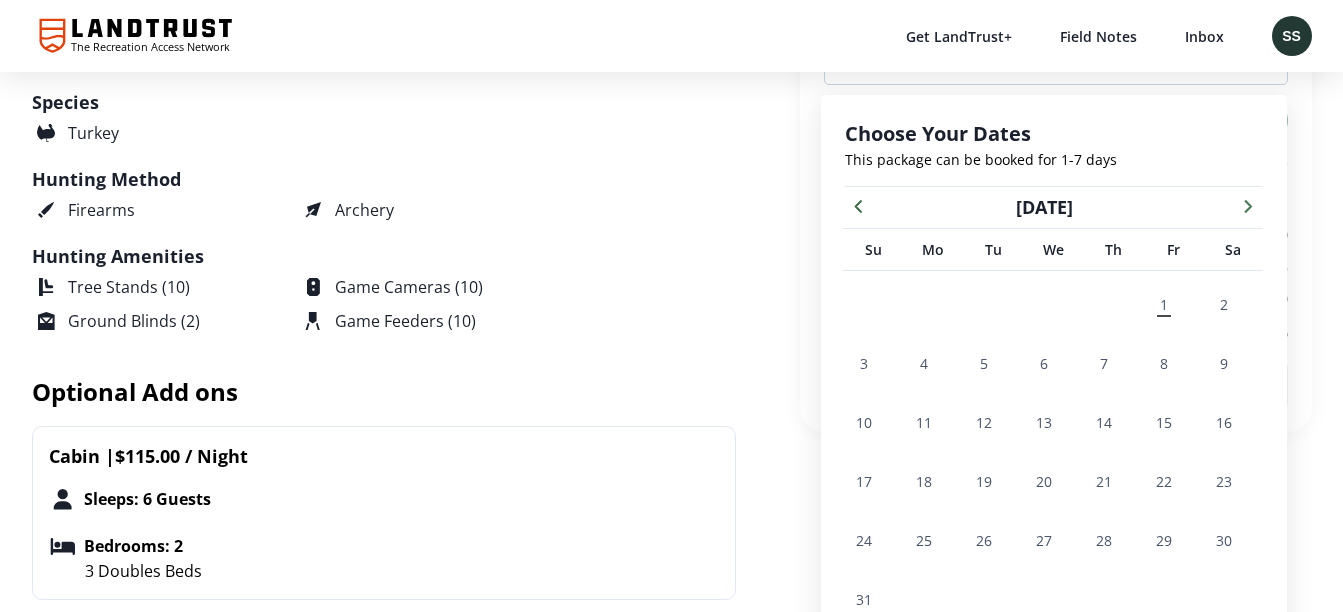 scroll, scrollTop: 845, scrollLeft: 0, axis: vertical 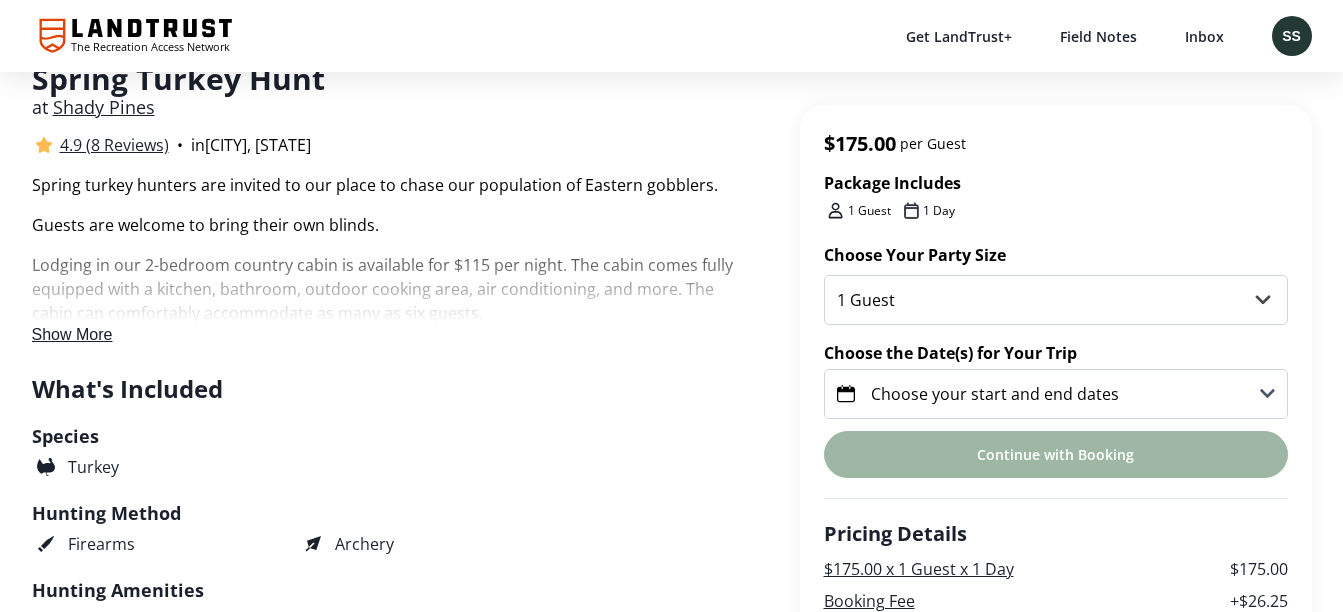 click 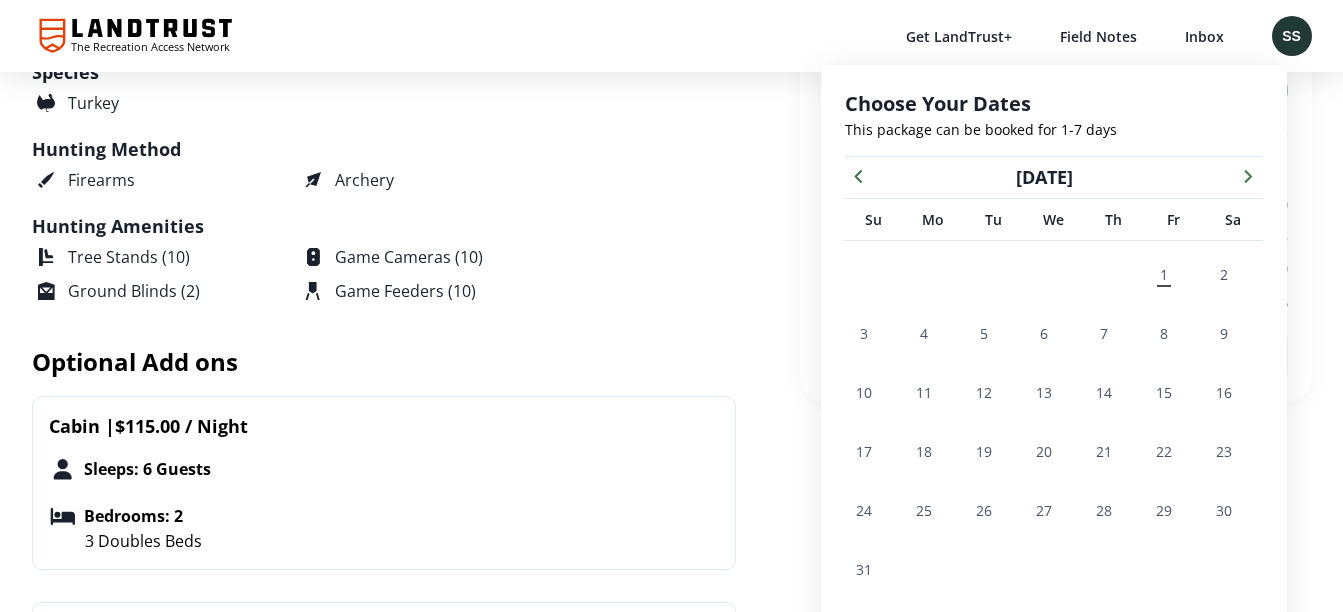scroll, scrollTop: 845, scrollLeft: 0, axis: vertical 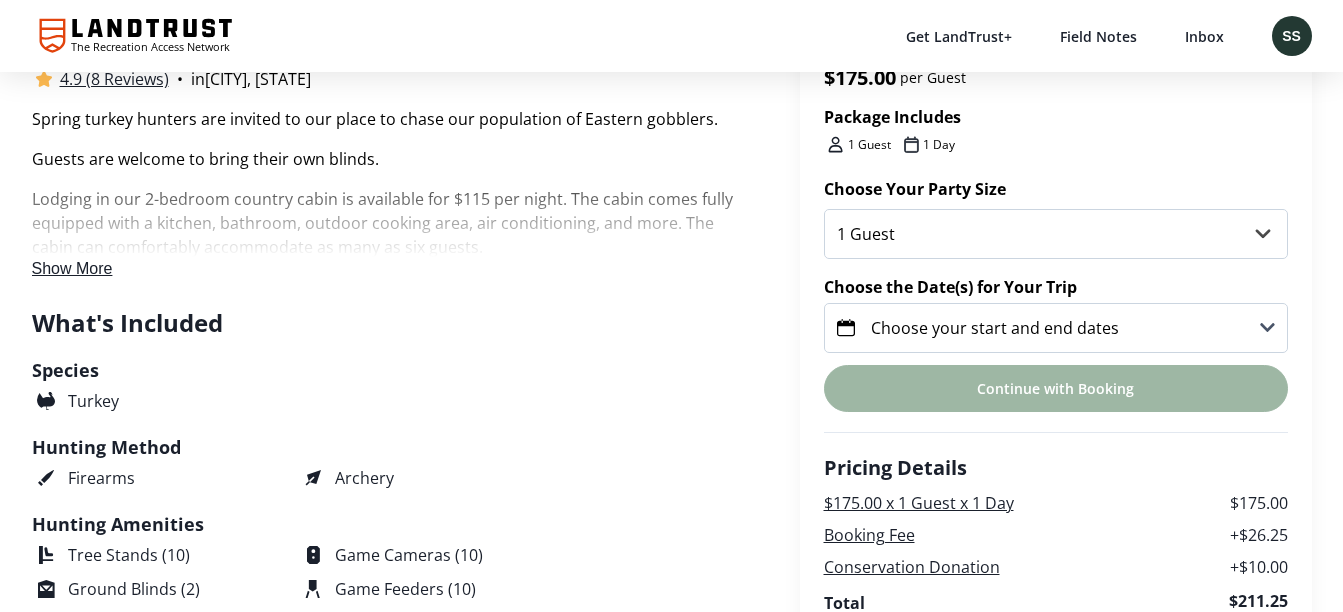 click on "Choose your start and end dates" at bounding box center [1056, 328] 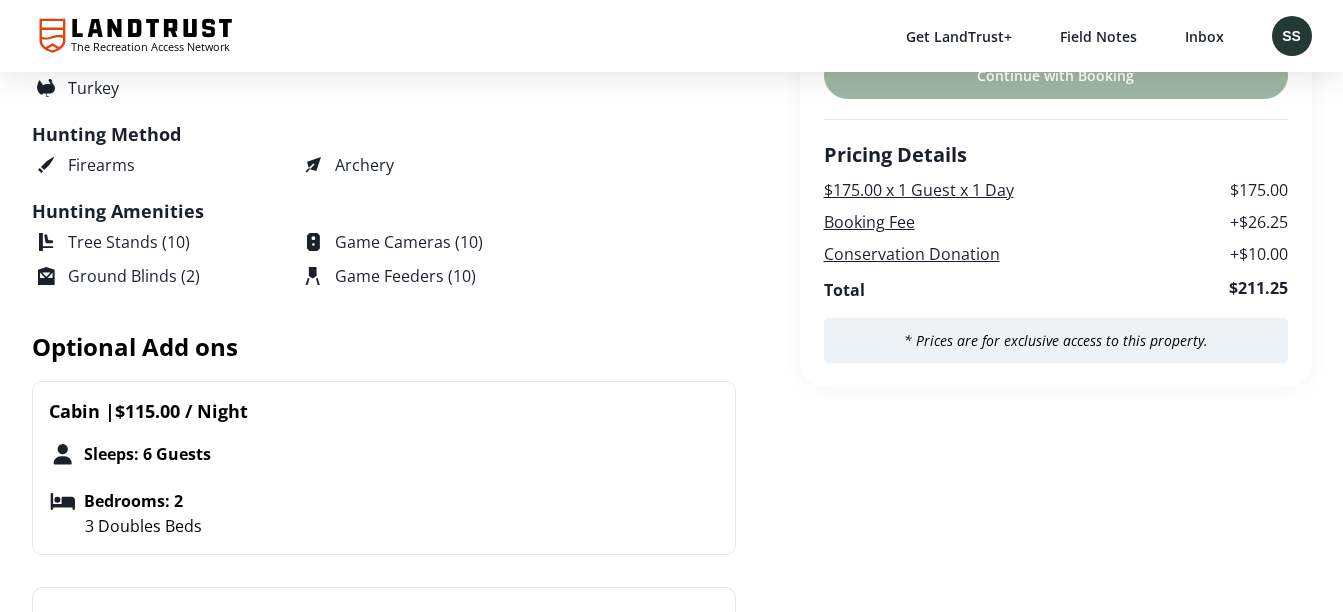scroll, scrollTop: 845, scrollLeft: 0, axis: vertical 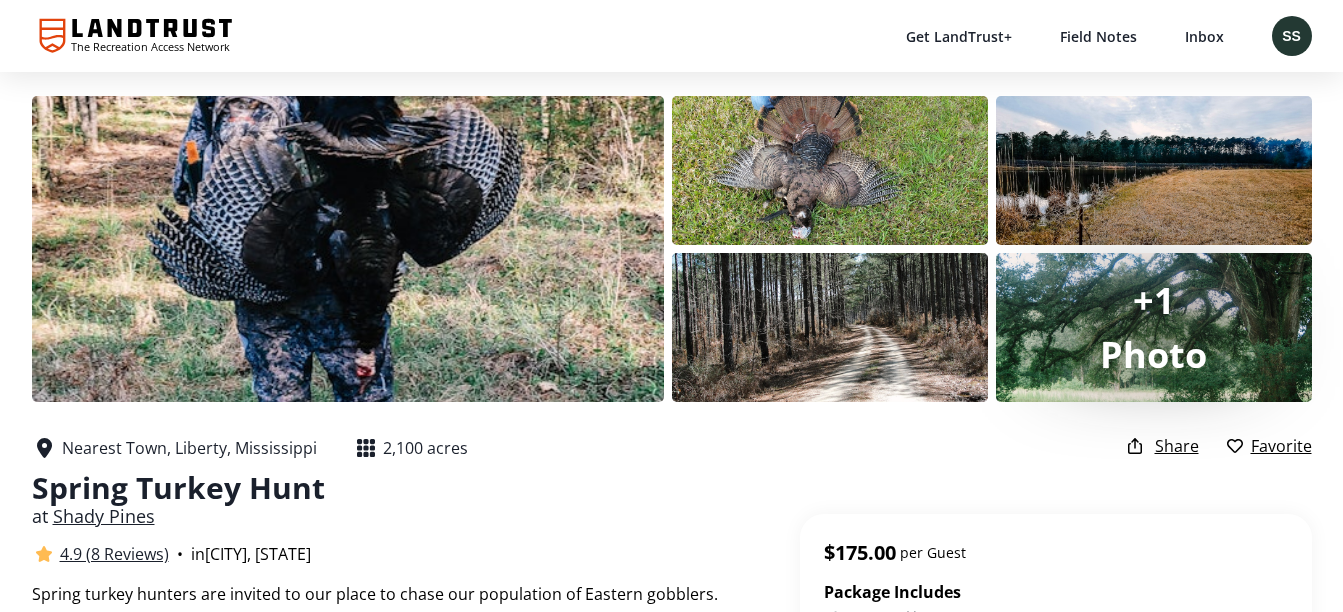 click on "Shady Pines" at bounding box center (104, 516) 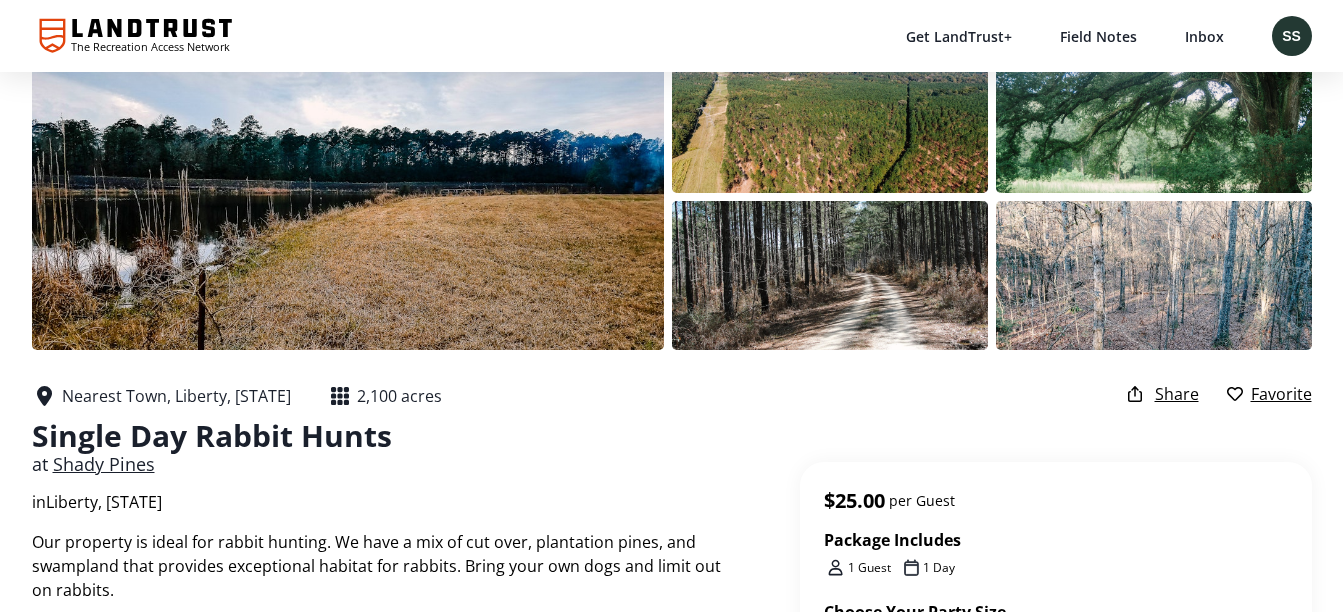 scroll, scrollTop: 0, scrollLeft: 0, axis: both 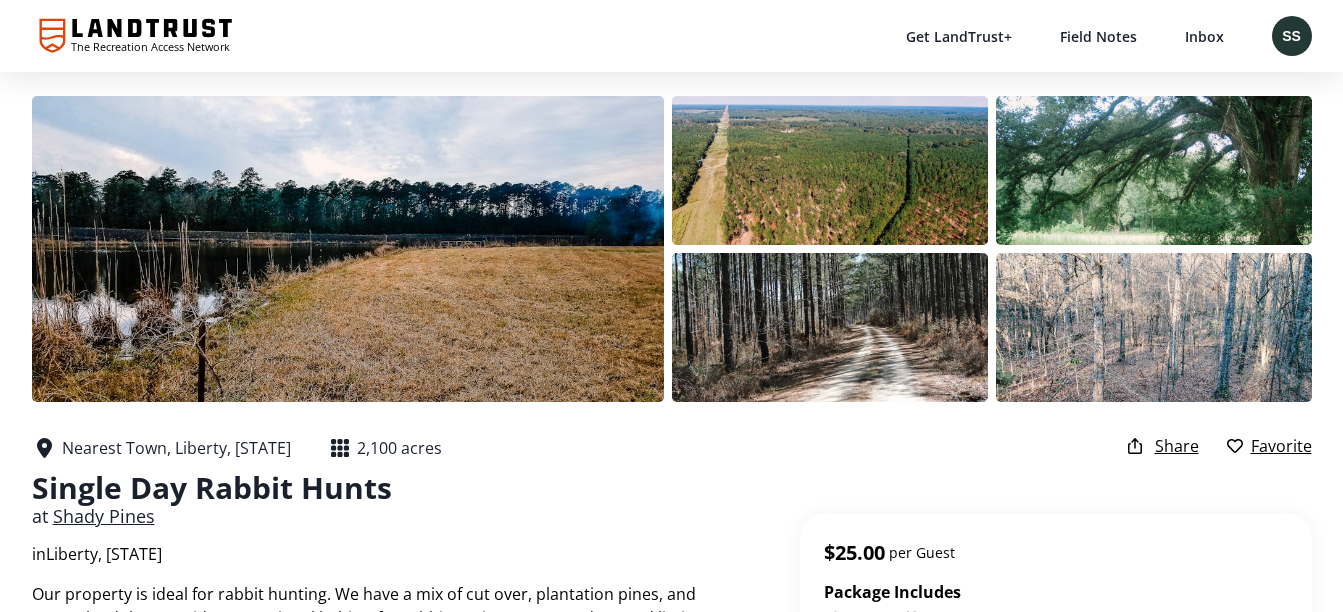click on "Shady Pines" at bounding box center [104, 516] 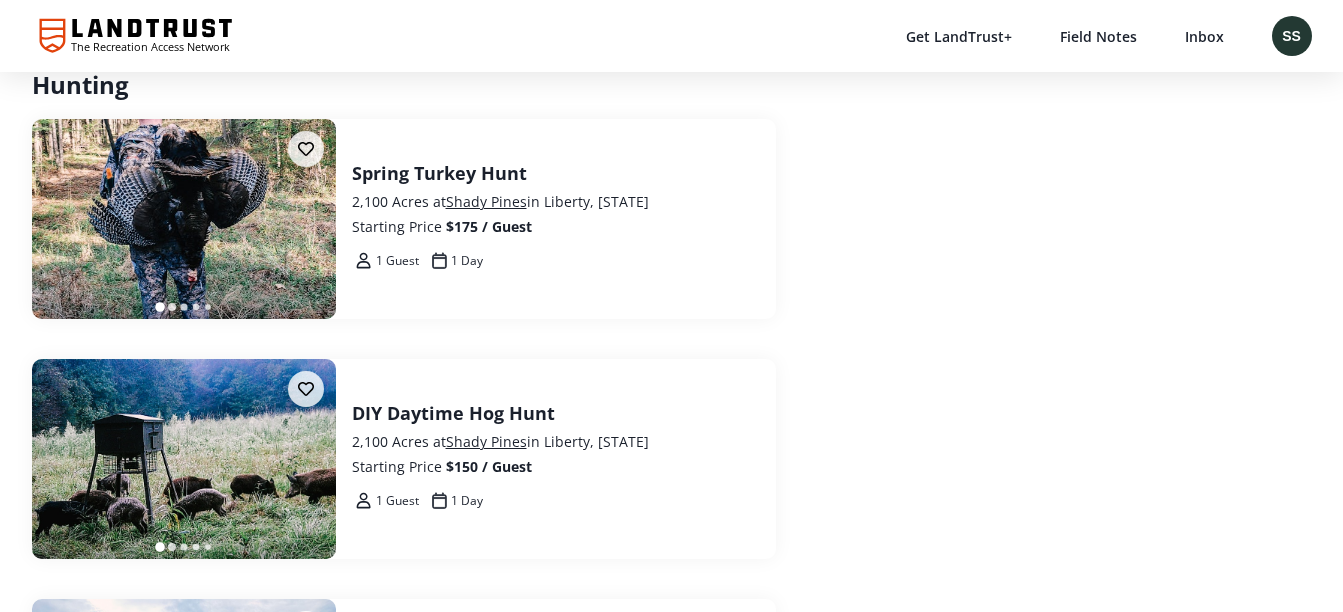 scroll, scrollTop: 3933, scrollLeft: 0, axis: vertical 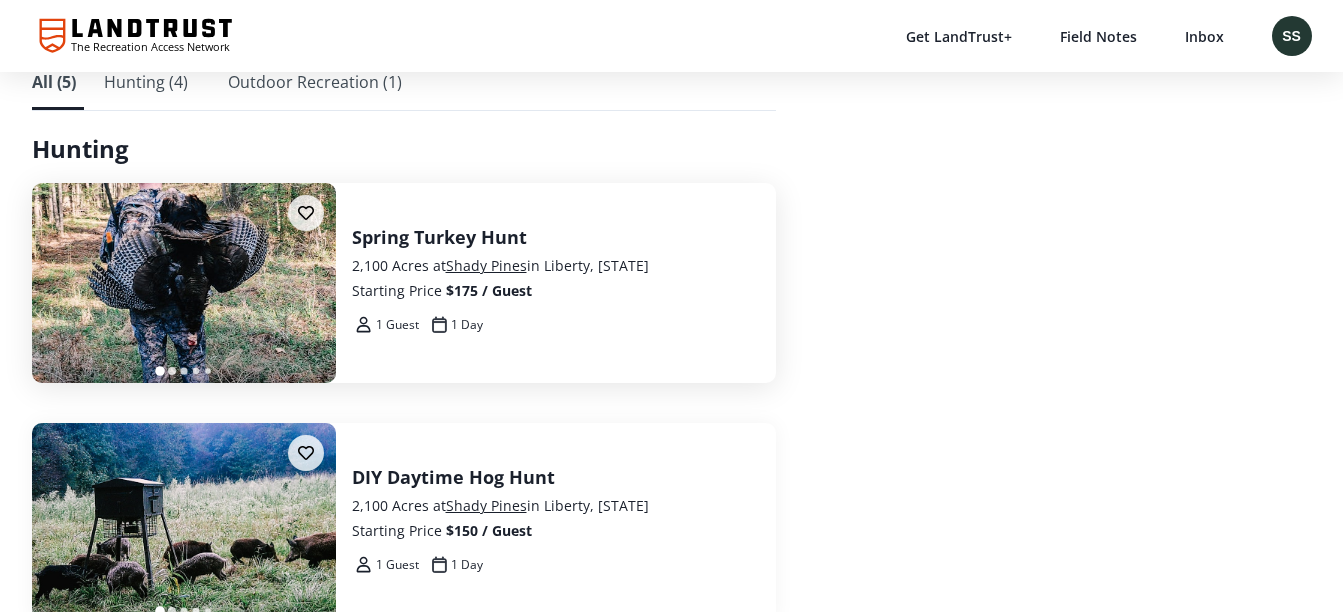 click on "Spring Turkey Hunt" at bounding box center (556, 237) 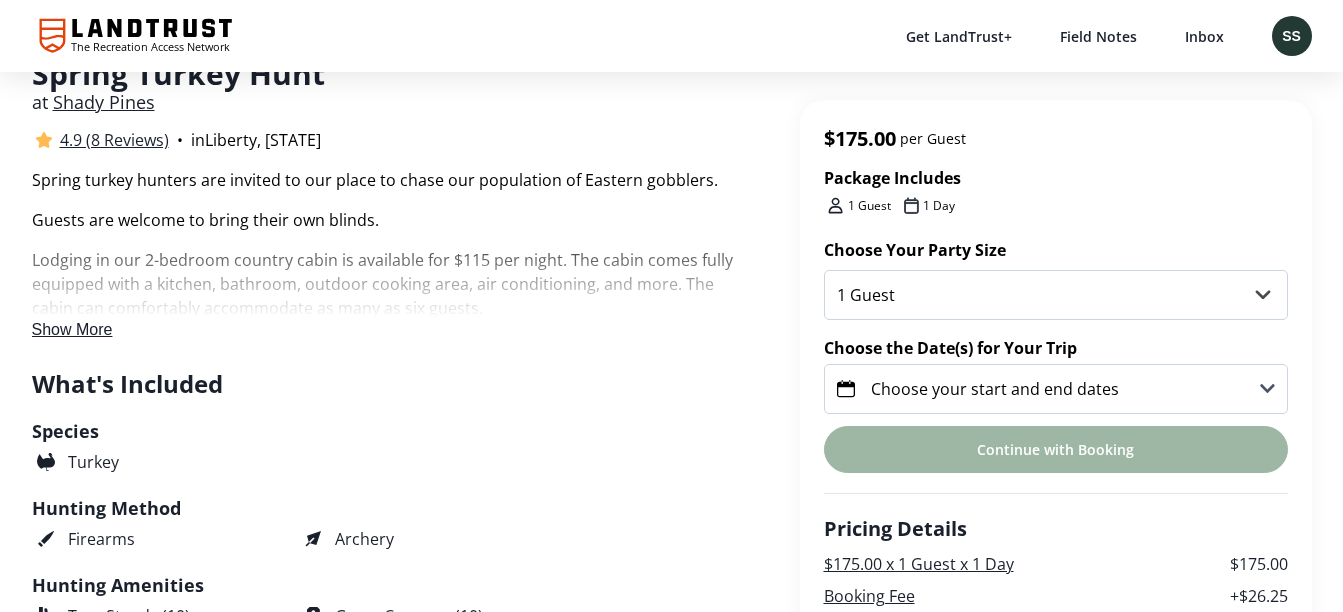 scroll, scrollTop: 432, scrollLeft: 0, axis: vertical 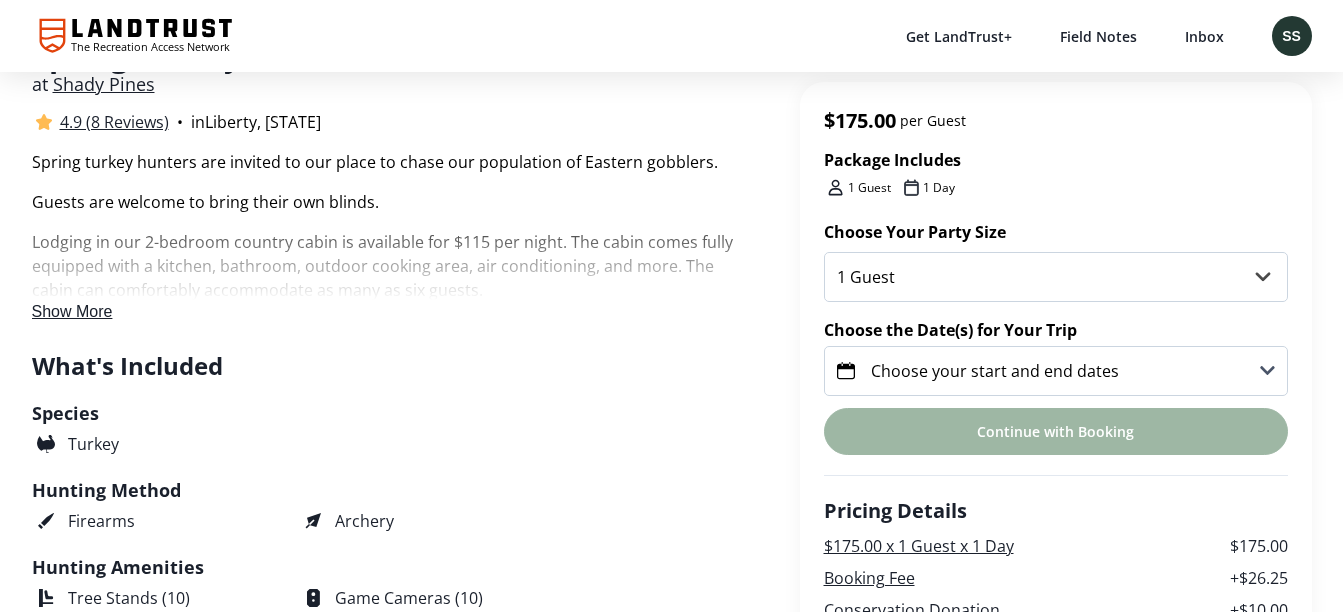 click 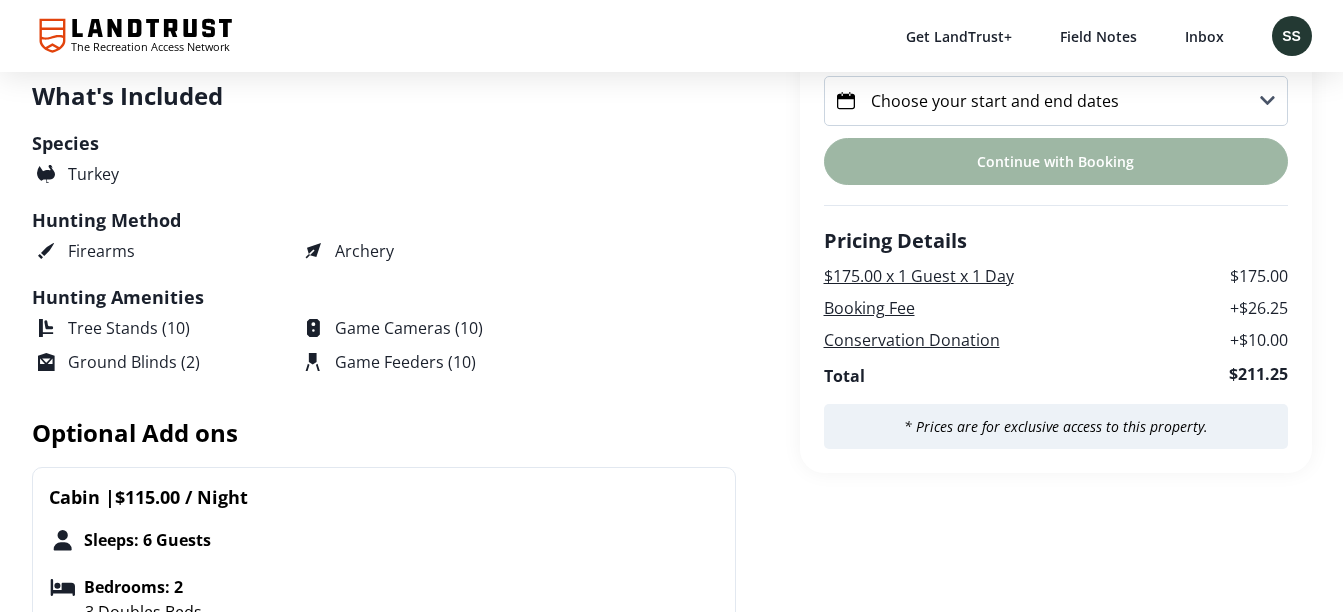 scroll, scrollTop: 845, scrollLeft: 0, axis: vertical 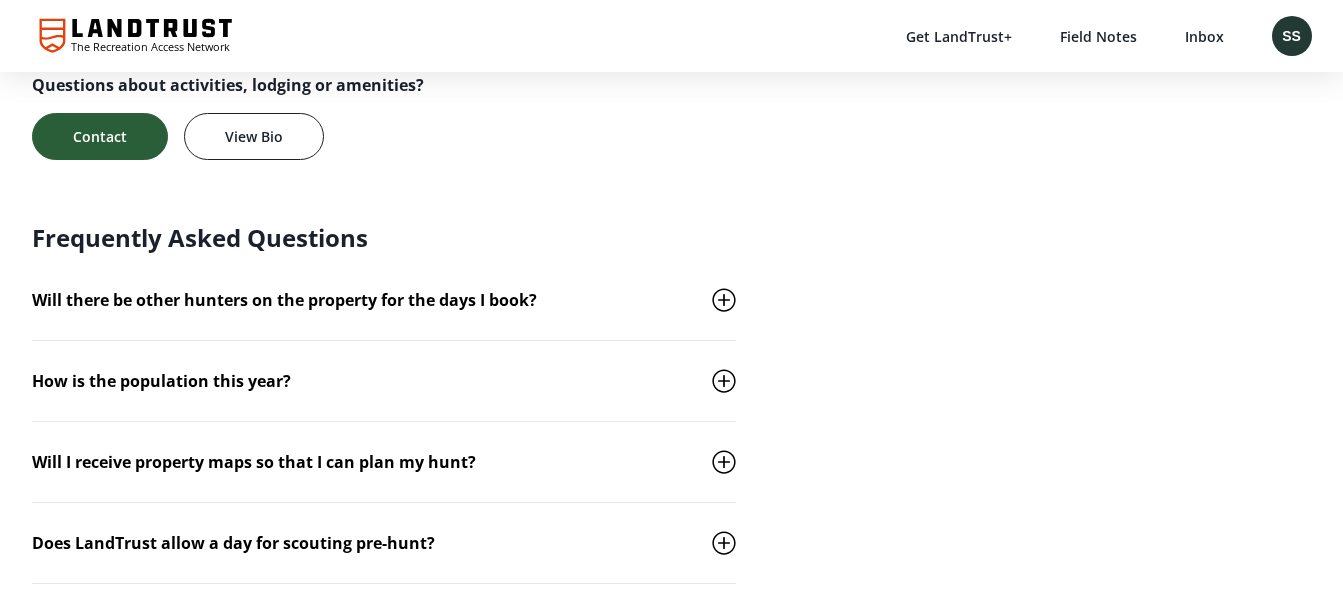 click on "Contact" at bounding box center (100, 136) 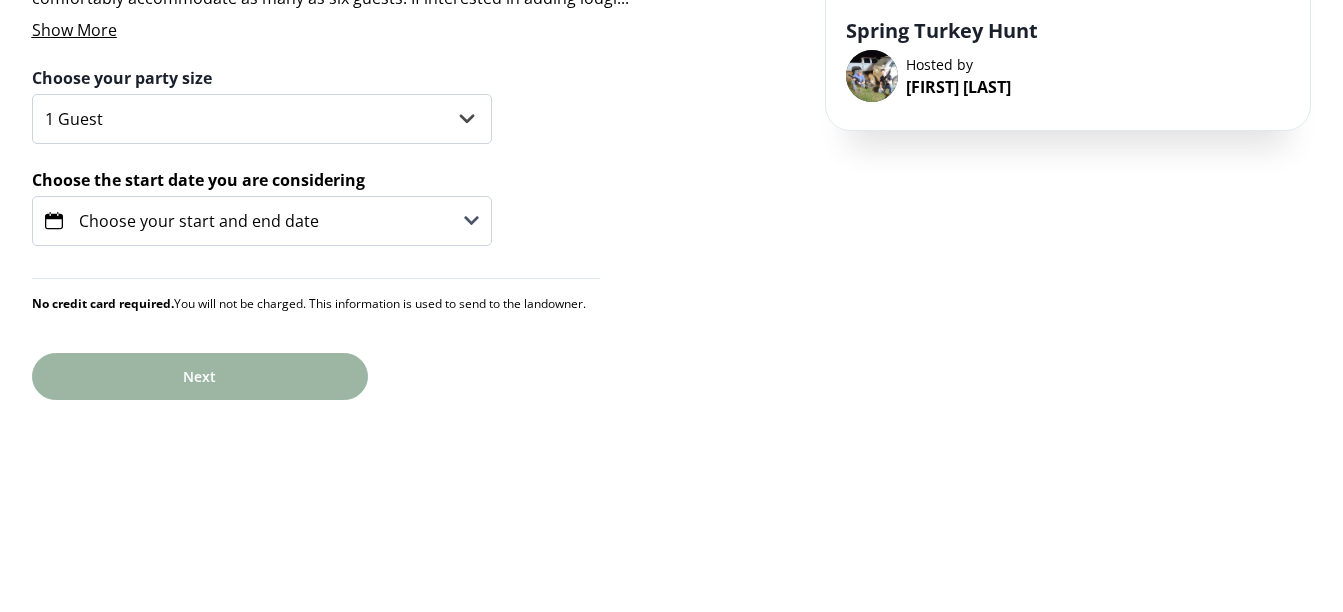 scroll, scrollTop: 0, scrollLeft: 0, axis: both 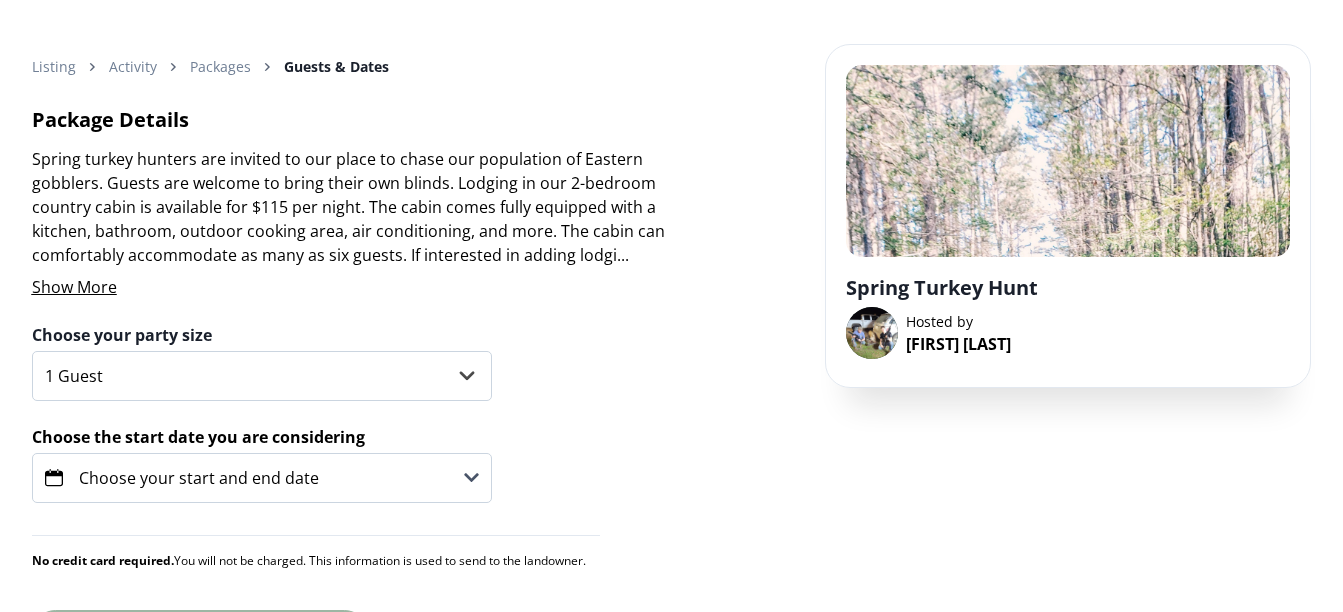 click on "Choose your start and end date" at bounding box center [262, 478] 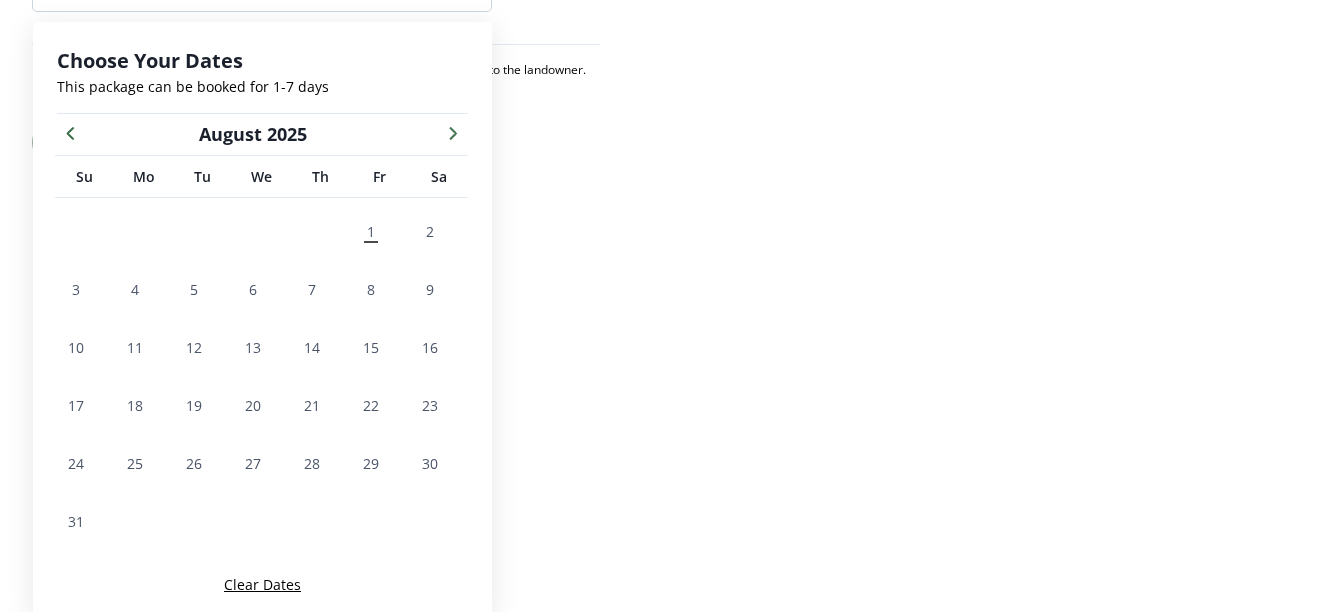 scroll, scrollTop: 257, scrollLeft: 0, axis: vertical 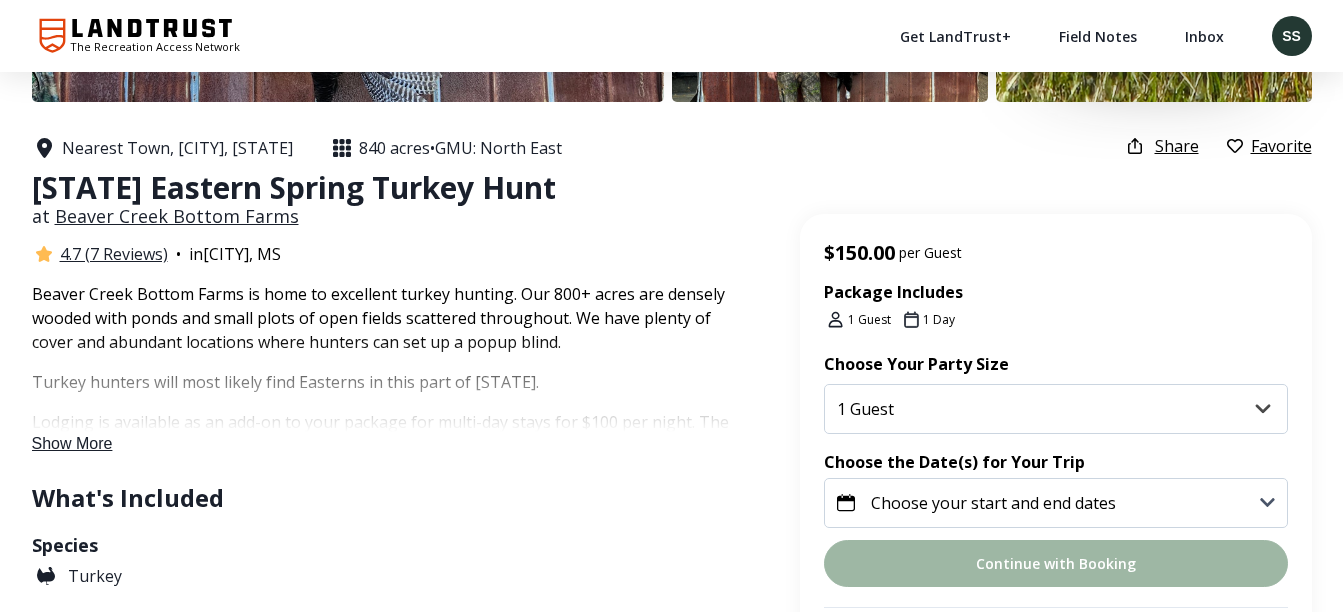 click 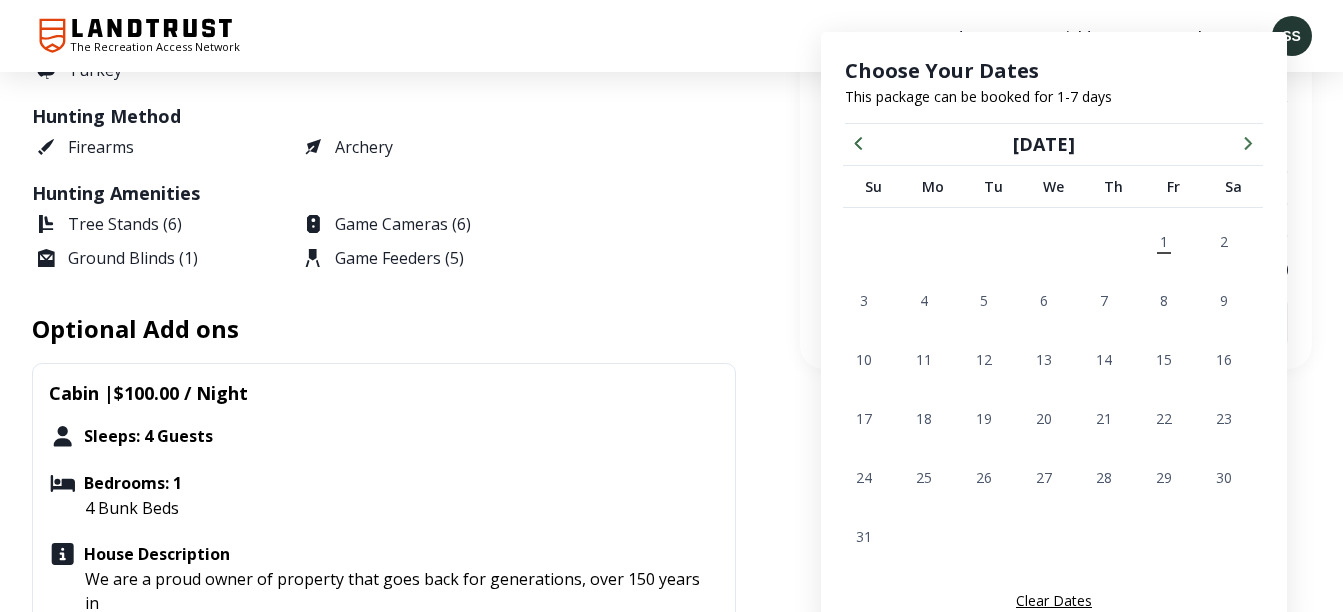 scroll, scrollTop: 845, scrollLeft: 0, axis: vertical 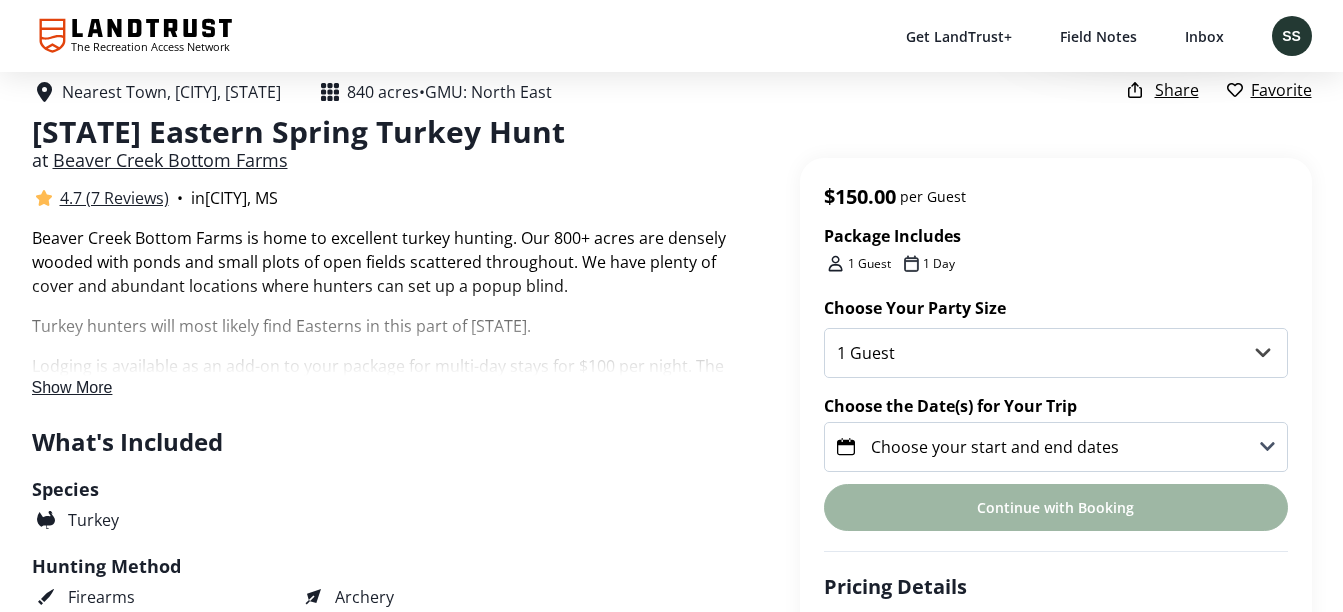 click 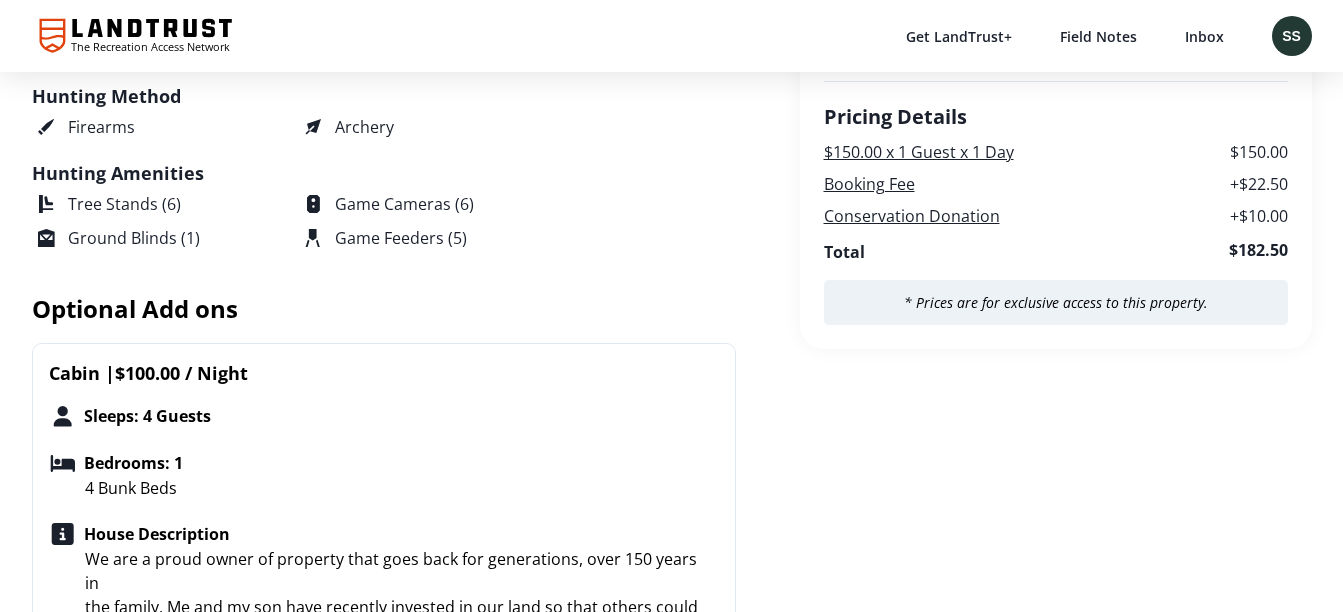 scroll, scrollTop: 845, scrollLeft: 0, axis: vertical 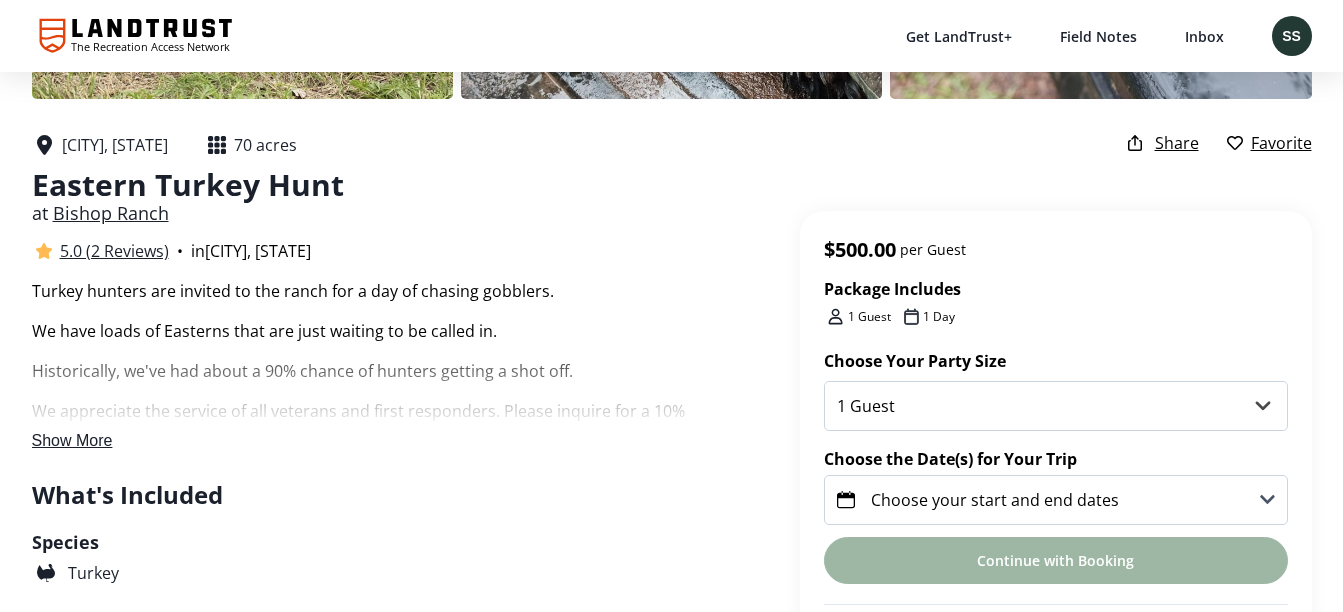 click 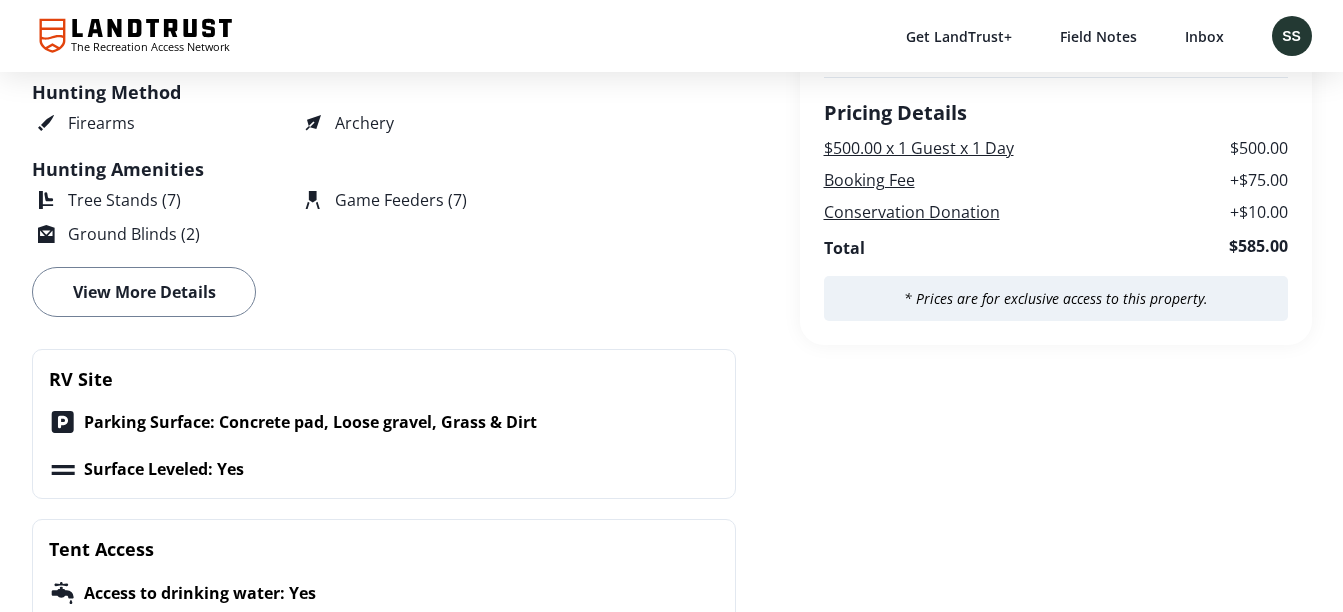 scroll, scrollTop: 845, scrollLeft: 0, axis: vertical 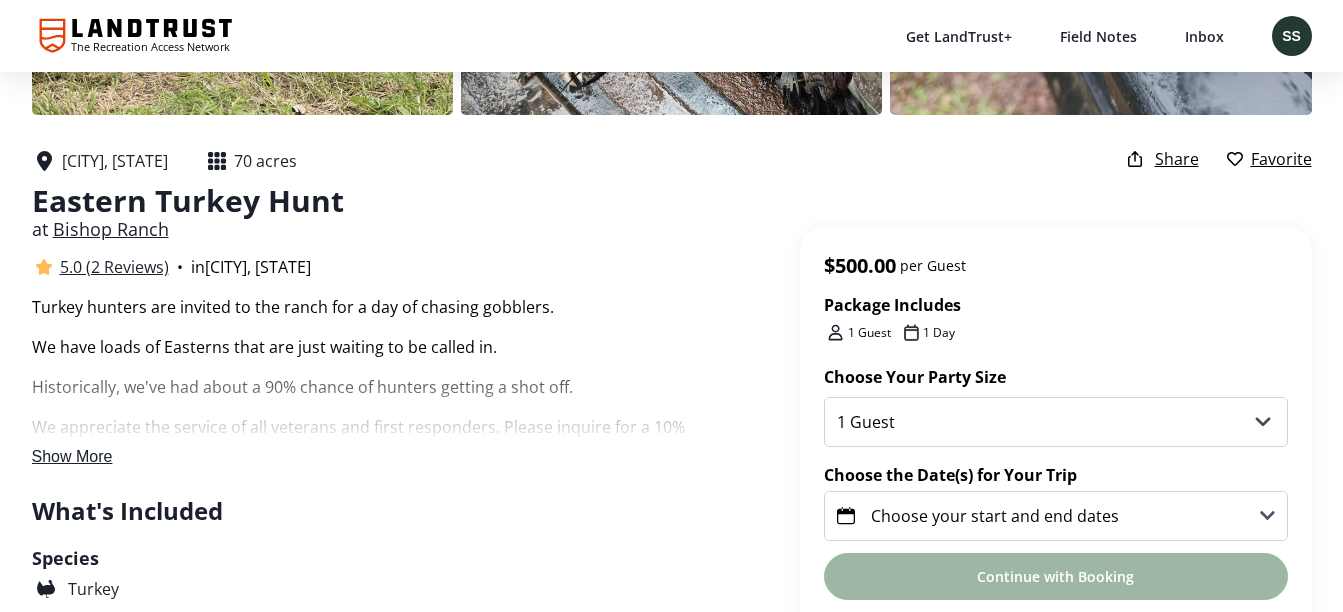 click 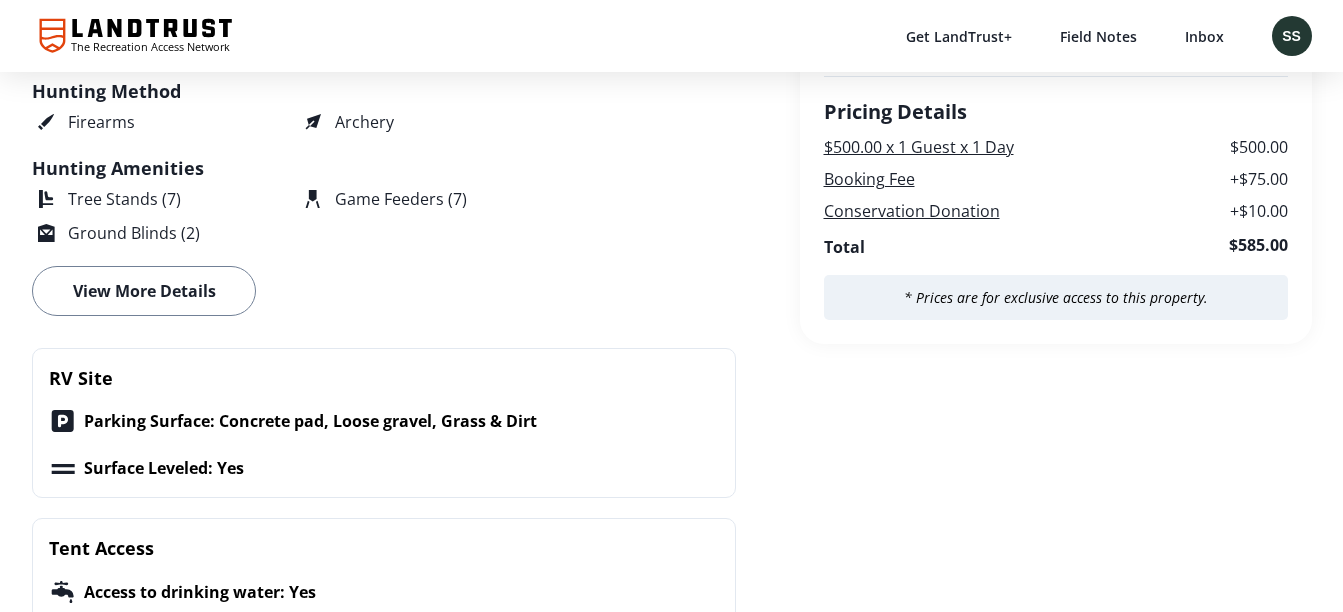 scroll, scrollTop: 845, scrollLeft: 0, axis: vertical 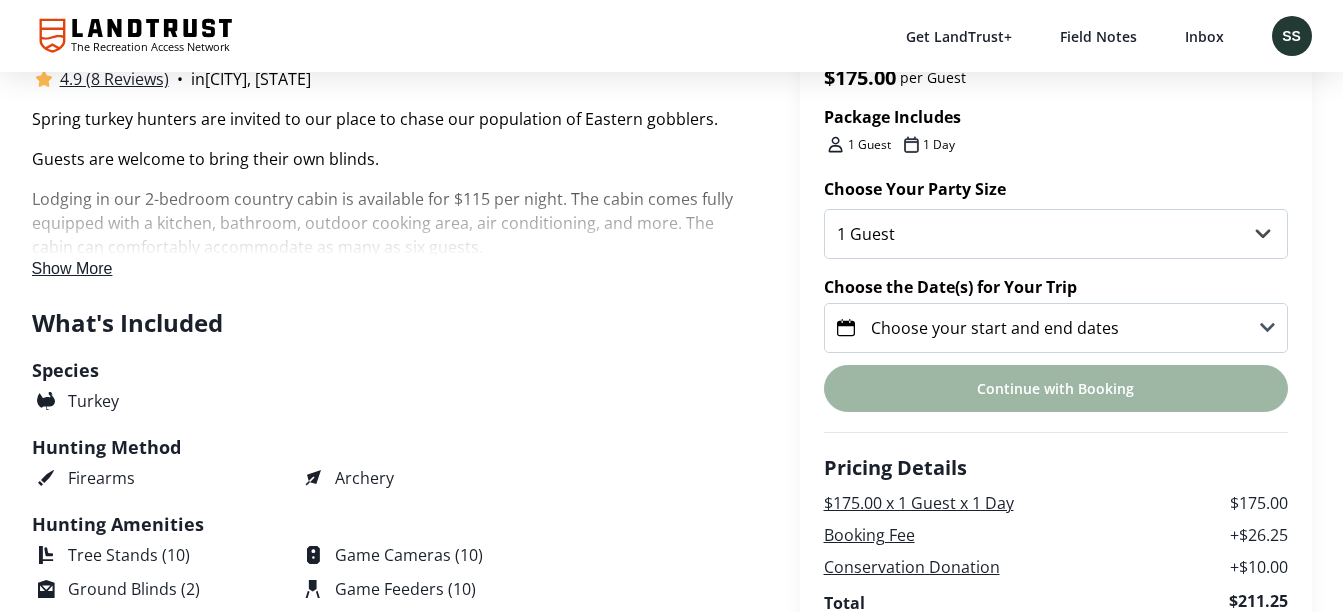 click 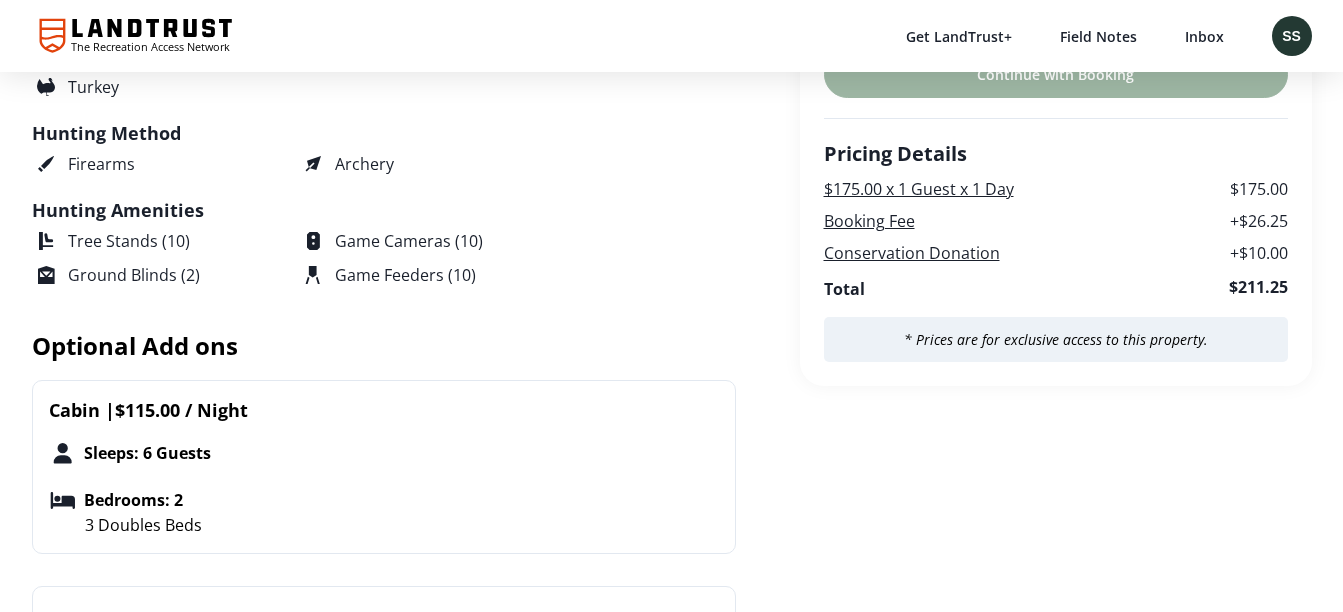 scroll, scrollTop: 845, scrollLeft: 0, axis: vertical 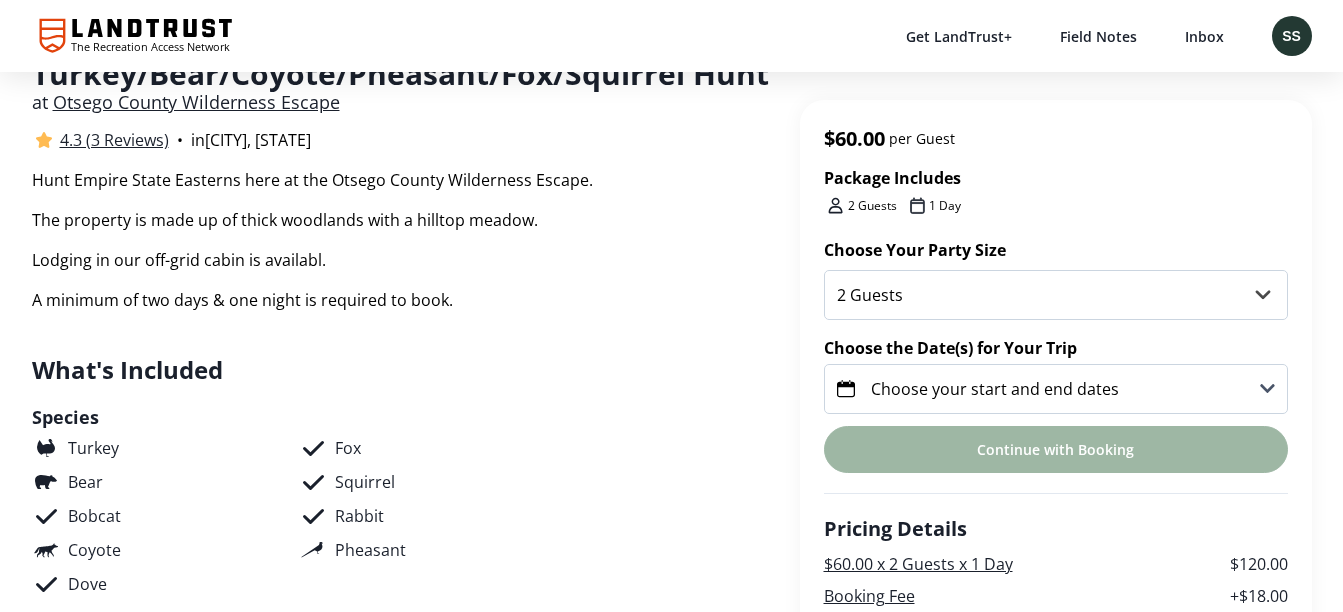 click 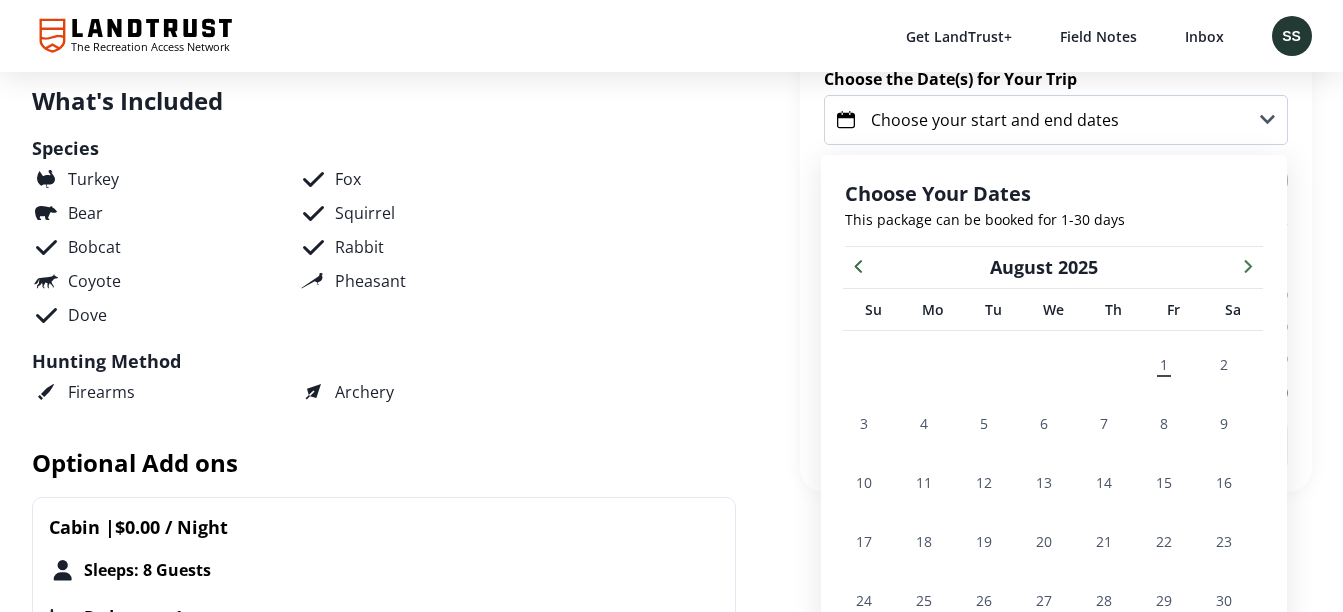 scroll, scrollTop: 825, scrollLeft: 0, axis: vertical 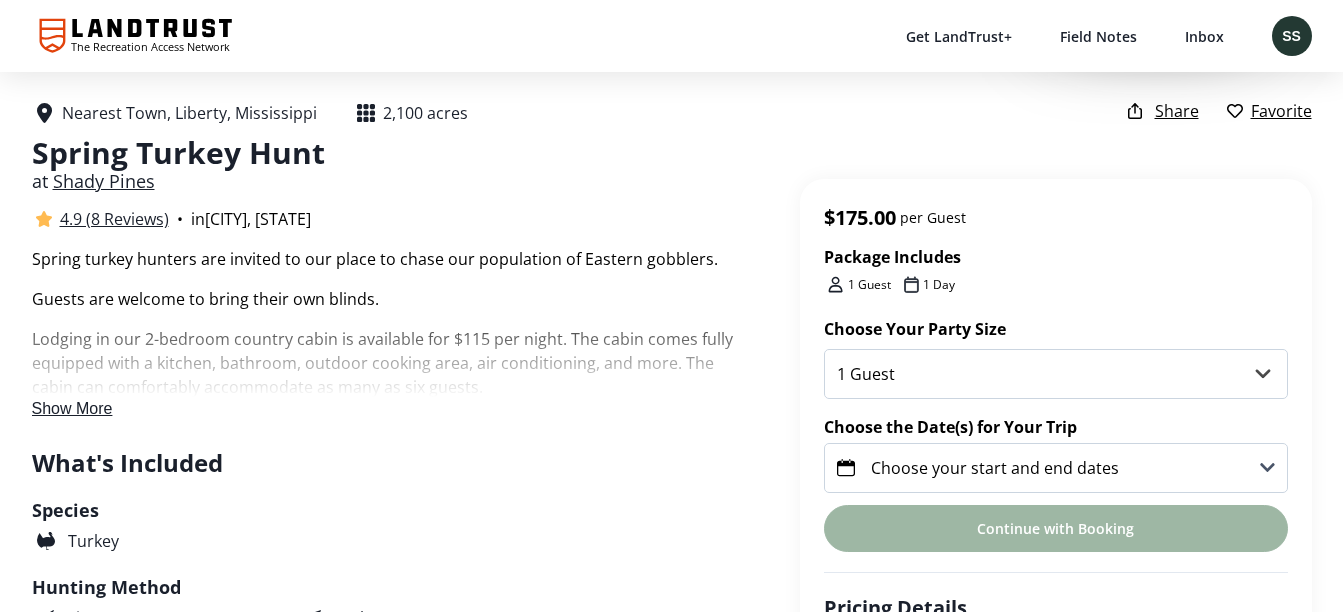 click 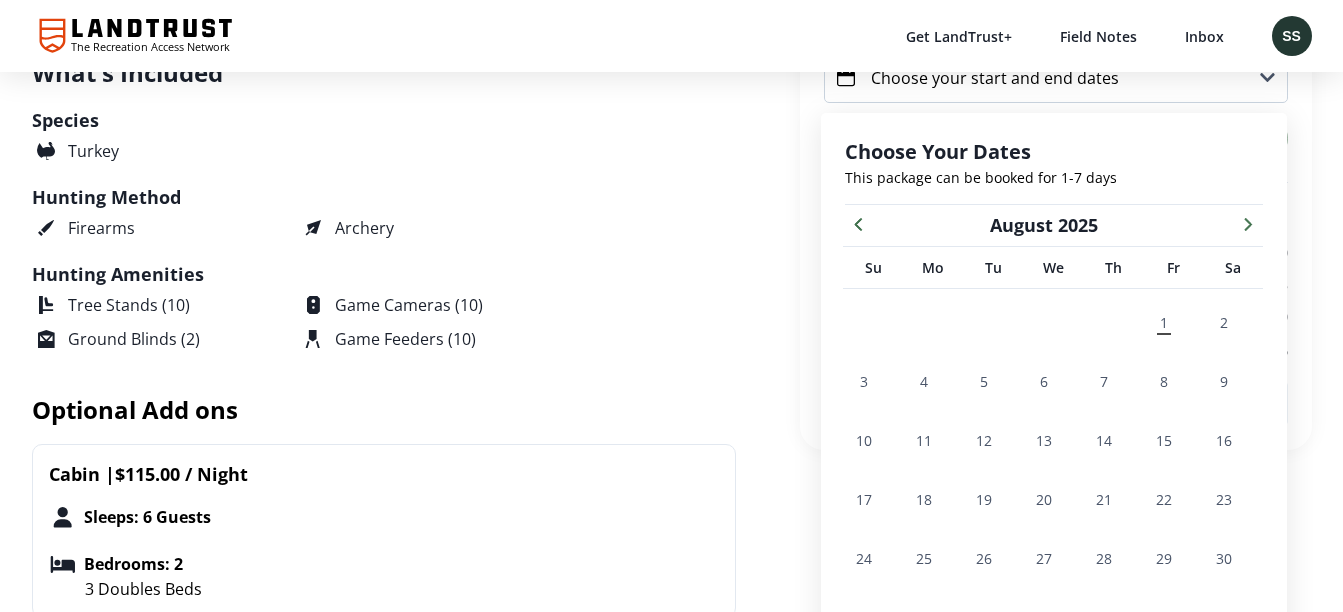 scroll, scrollTop: 845, scrollLeft: 0, axis: vertical 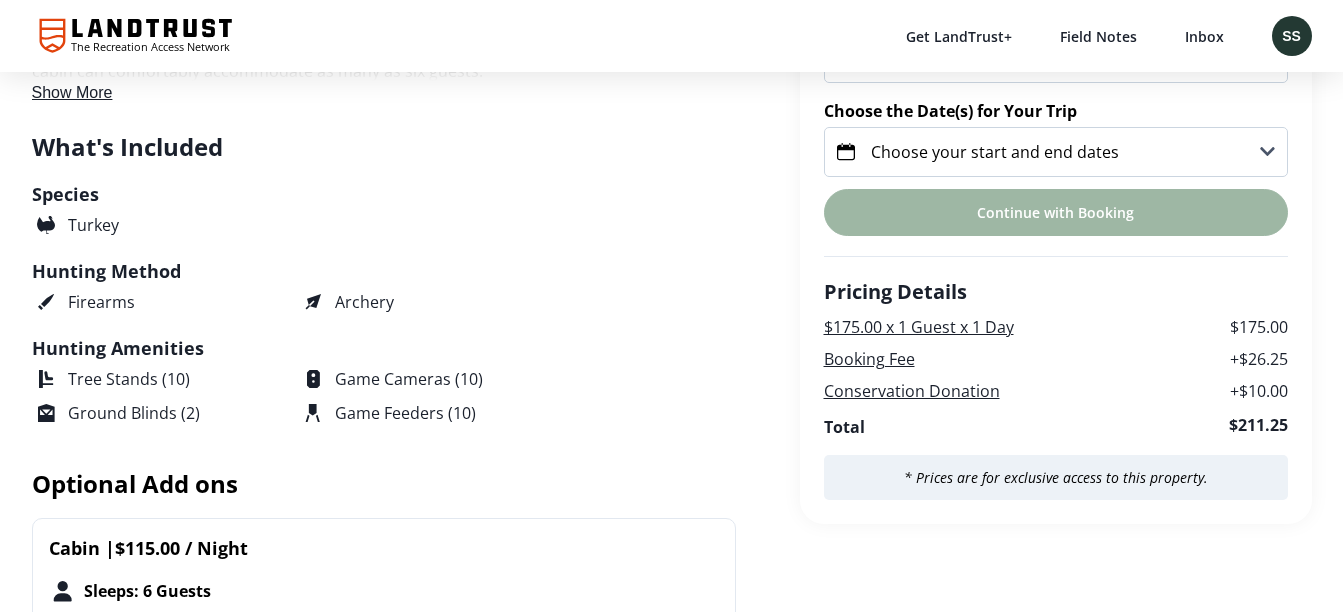 click on "Choose your start and end dates" at bounding box center (1056, 152) 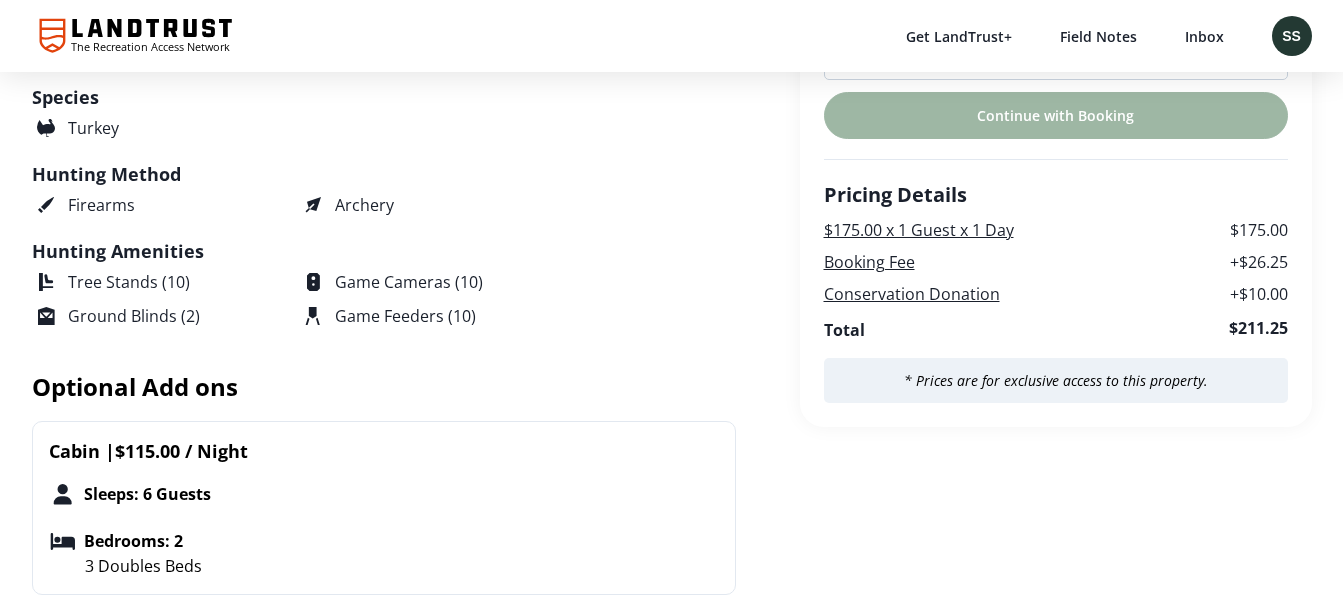scroll, scrollTop: 845, scrollLeft: 0, axis: vertical 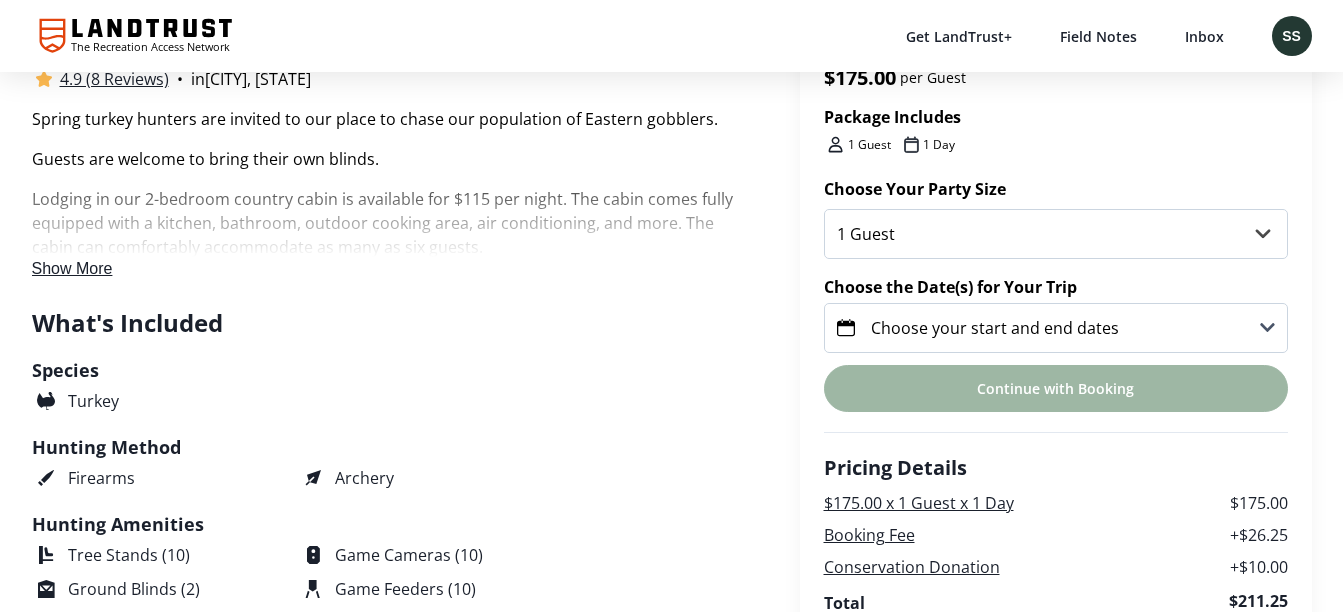 click 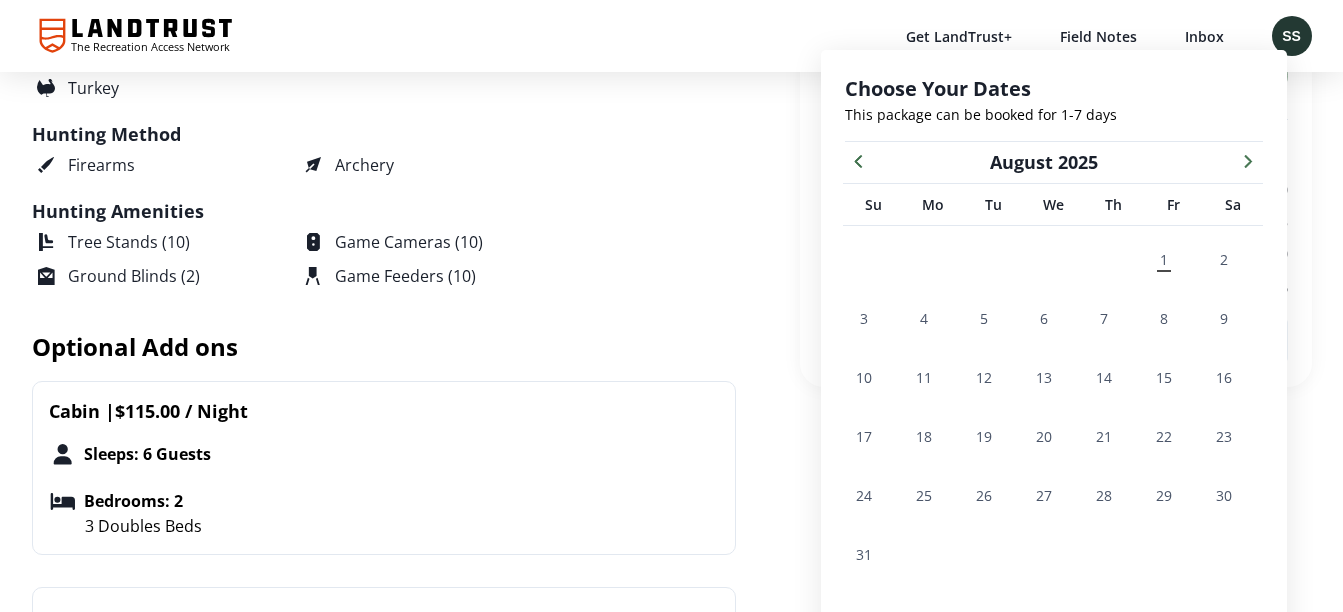 scroll, scrollTop: 845, scrollLeft: 0, axis: vertical 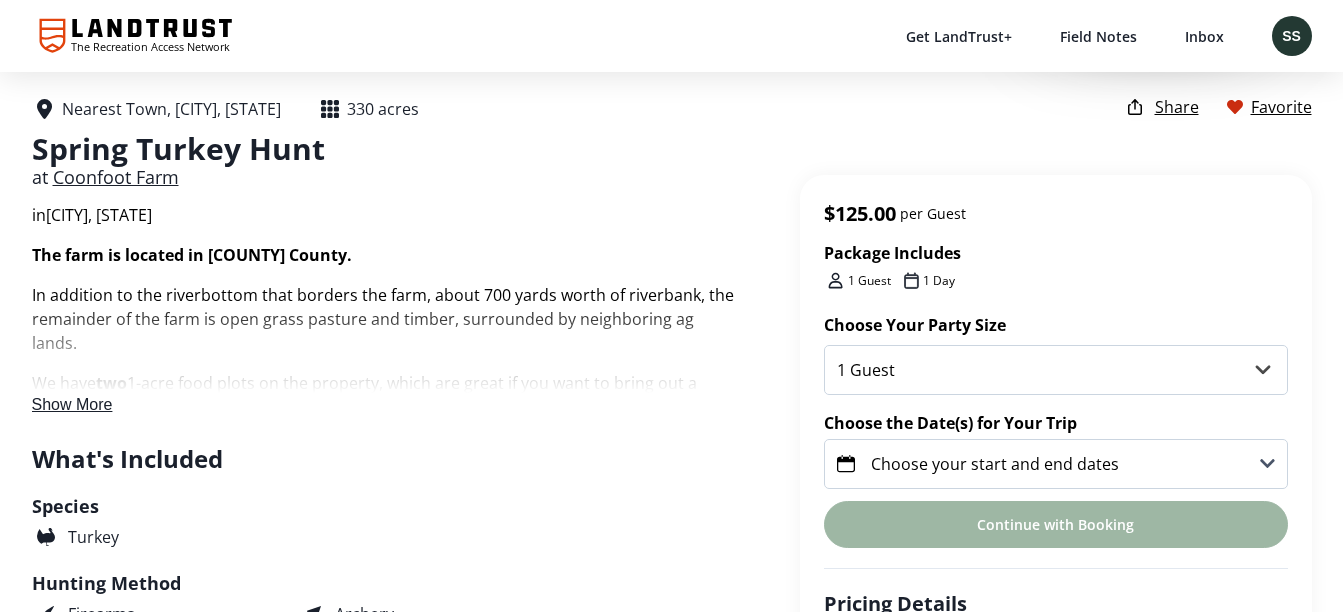click 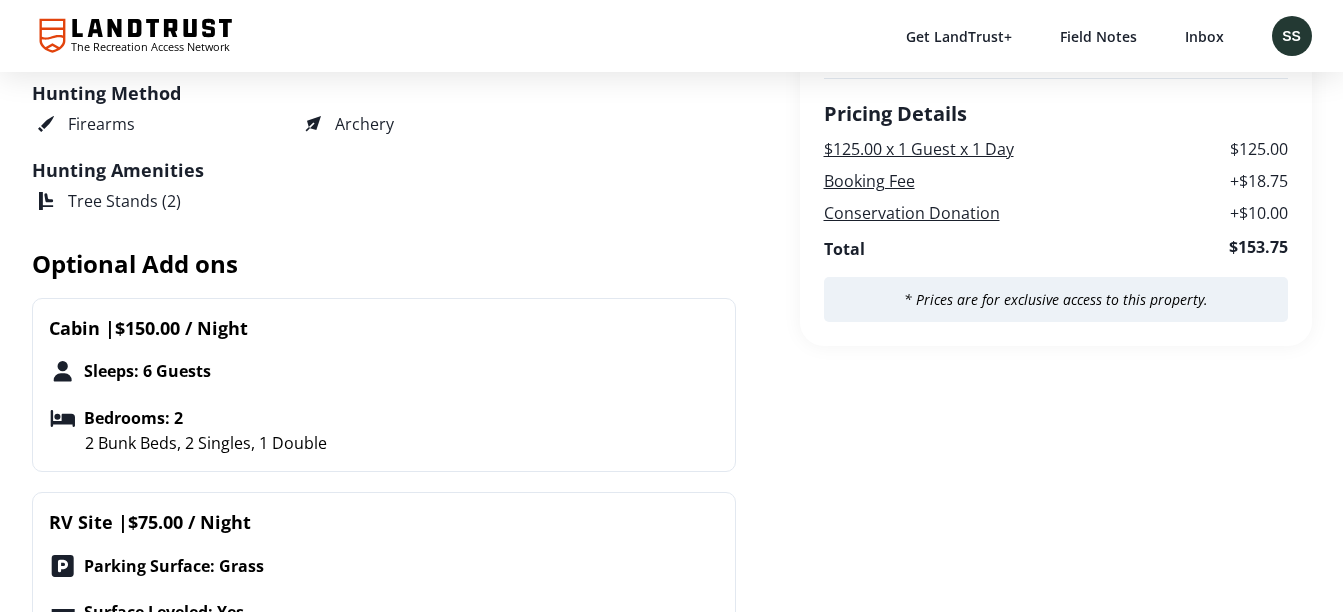 scroll, scrollTop: 840, scrollLeft: 0, axis: vertical 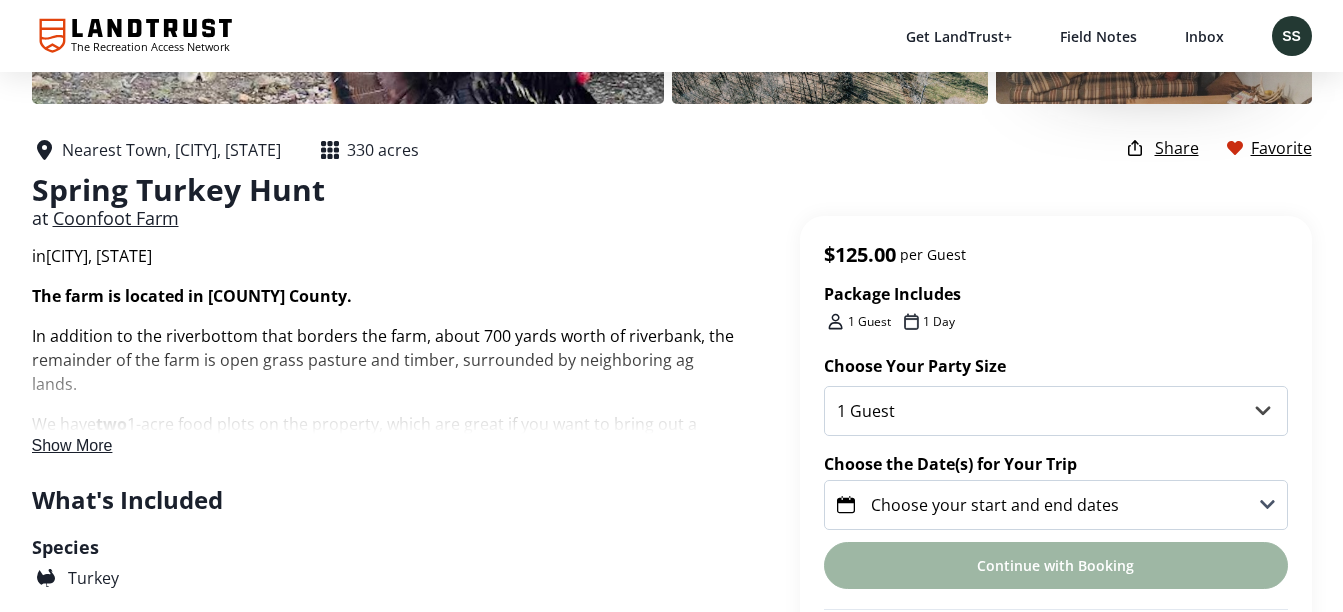 click 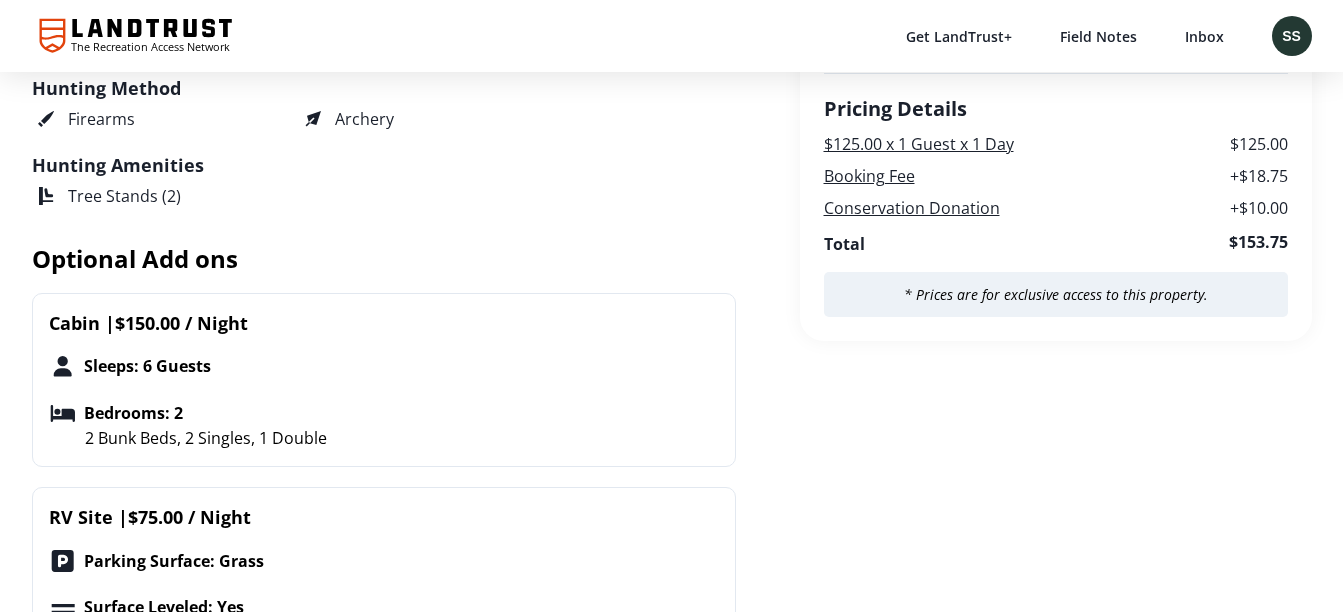 scroll, scrollTop: 845, scrollLeft: 0, axis: vertical 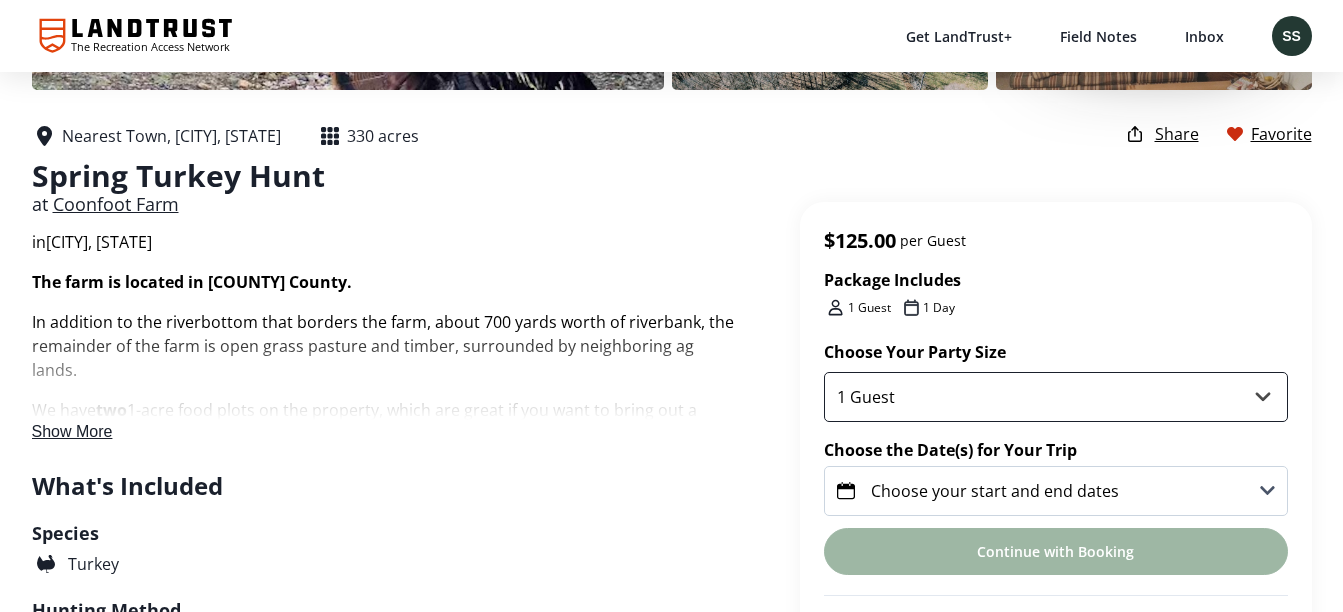 click on "1  Guest 2  Guests 3  Guests 4  Guests" at bounding box center [1056, 397] 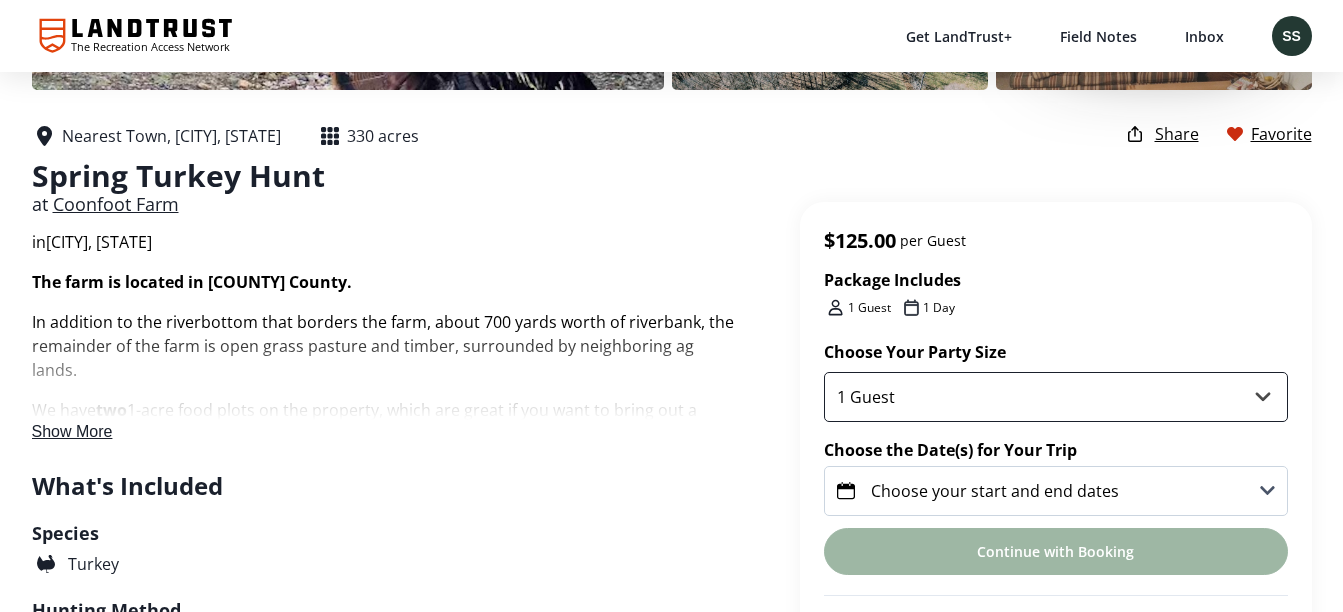 click on "1  Guest 2  Guests 3  Guests 4  Guests" at bounding box center [1056, 397] 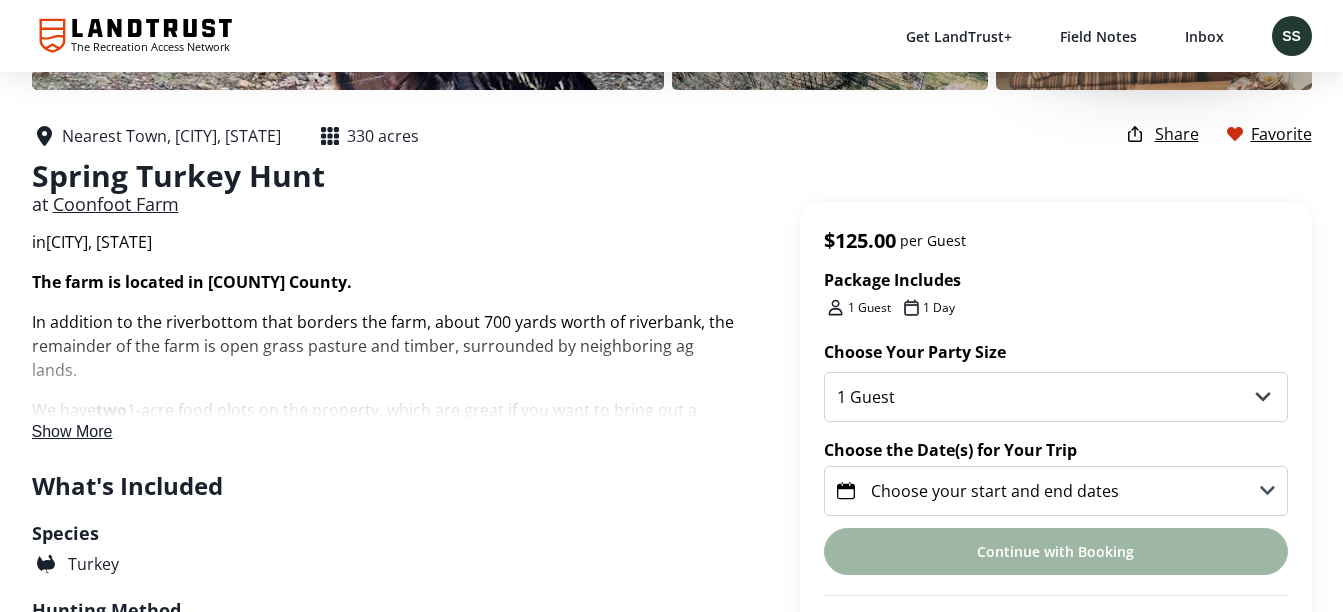 click on "Choose your start and end dates" at bounding box center (1056, 491) 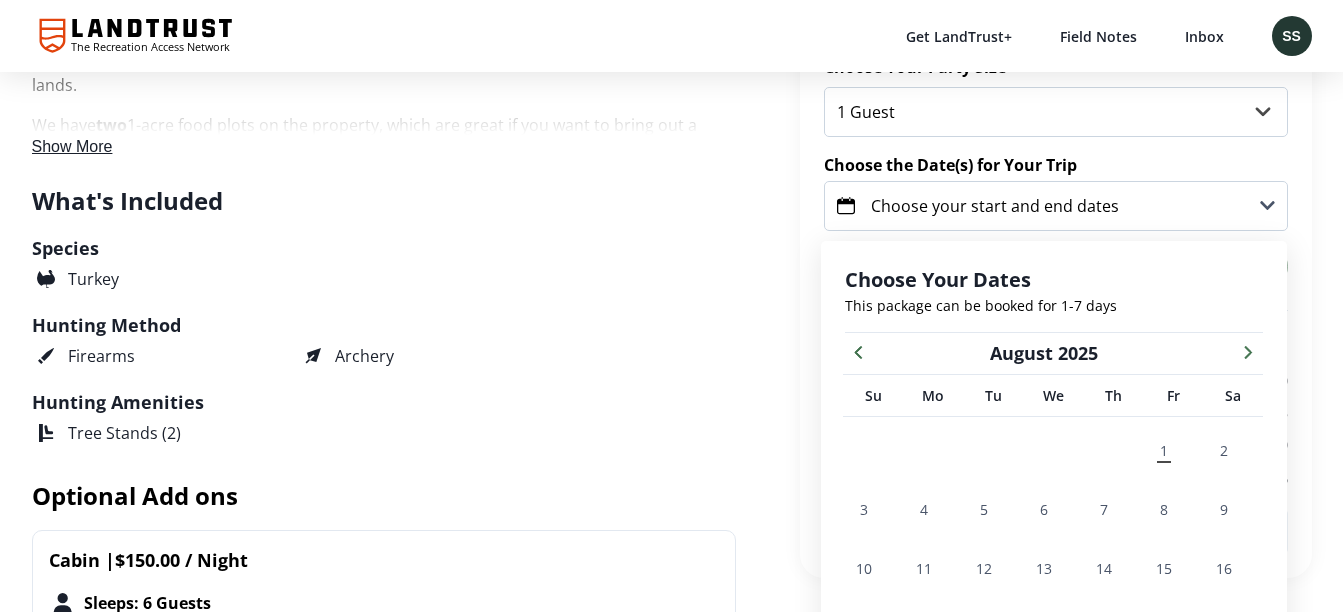 scroll, scrollTop: 845, scrollLeft: 0, axis: vertical 